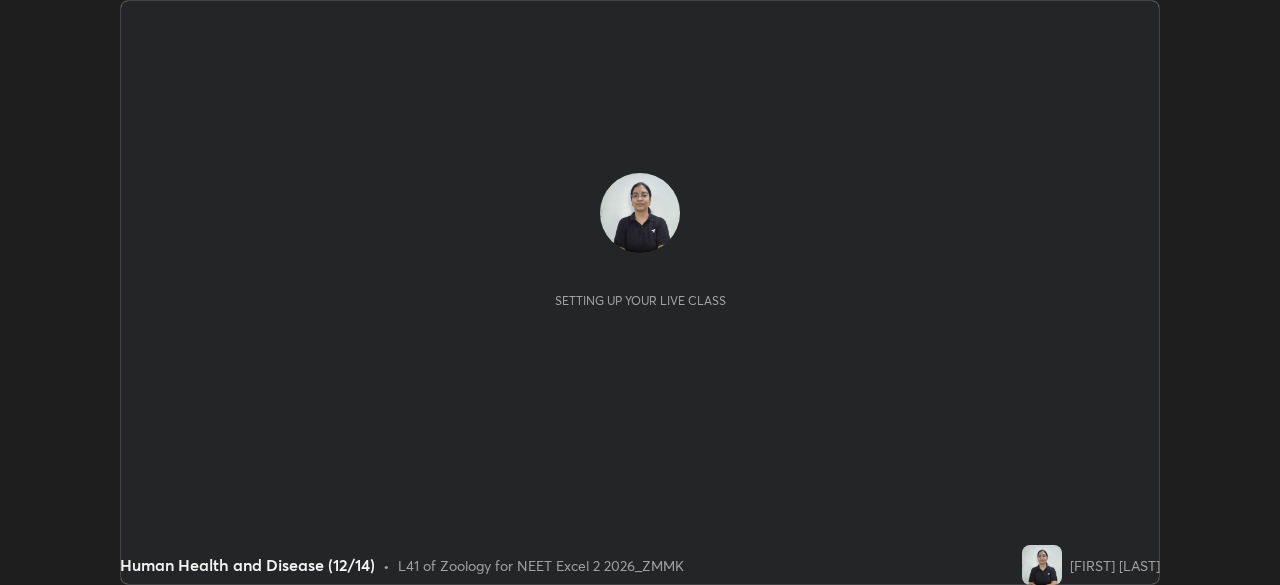 scroll, scrollTop: 0, scrollLeft: 0, axis: both 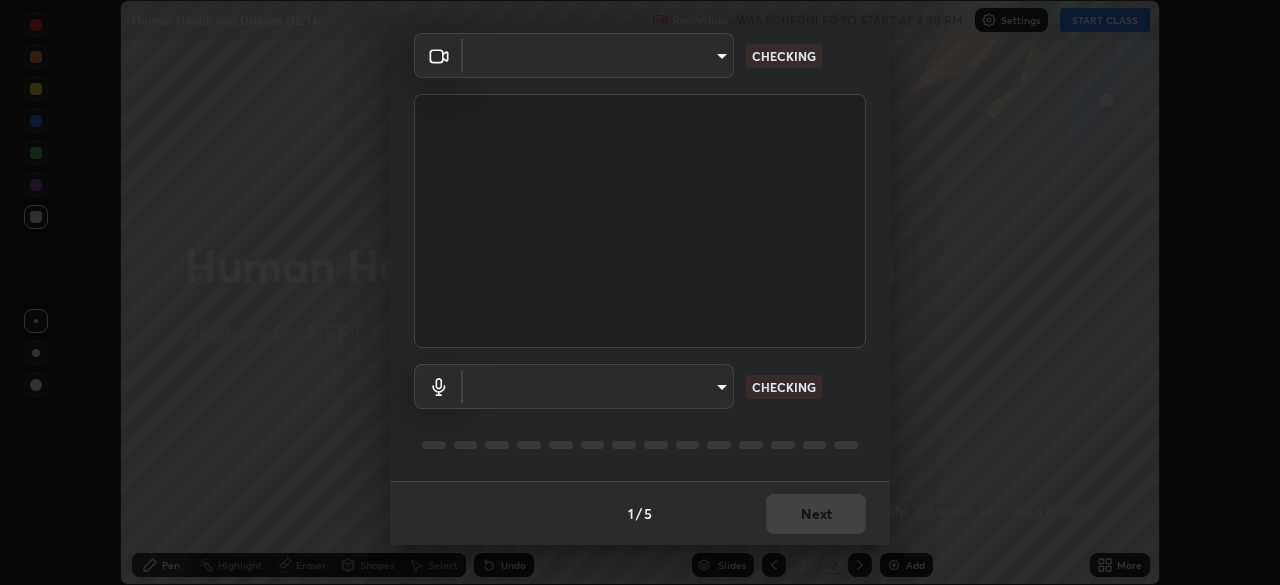 type on "2226f6d28742a26b6e0b51399fa030018956b8f43105e33b3be5017931f45398" 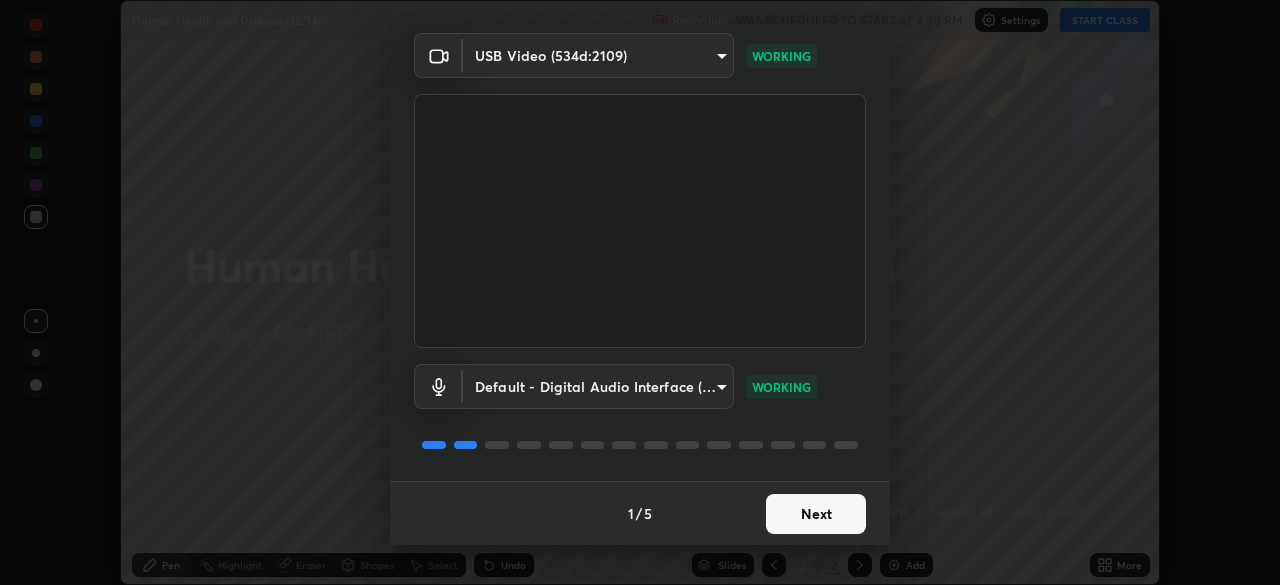click on "Next" at bounding box center (816, 514) 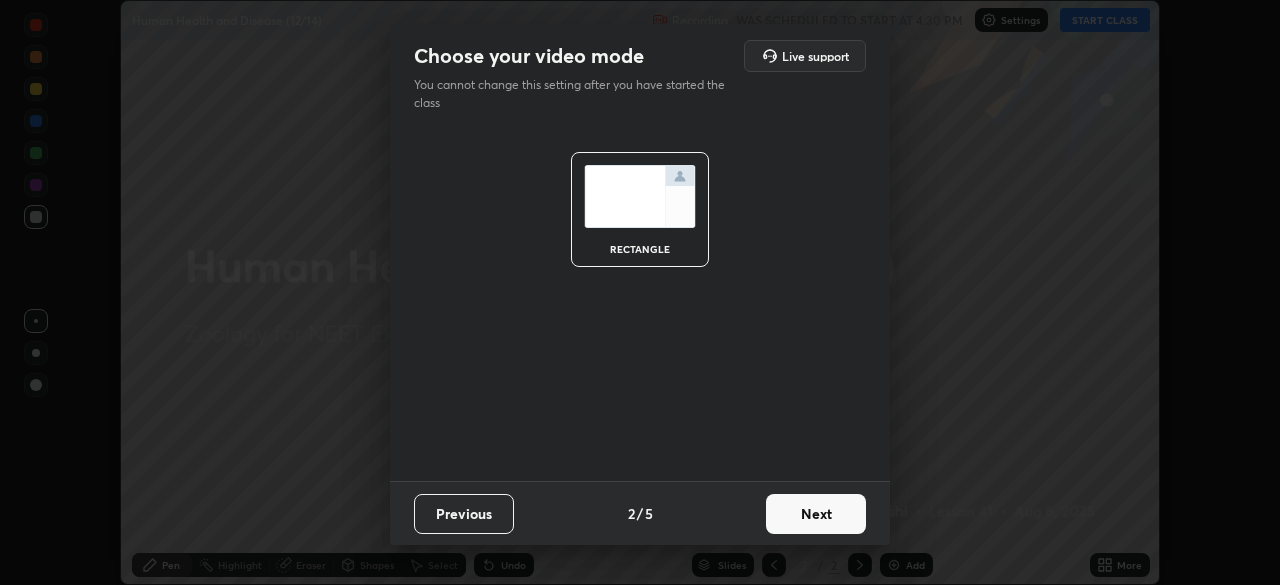 scroll, scrollTop: 0, scrollLeft: 0, axis: both 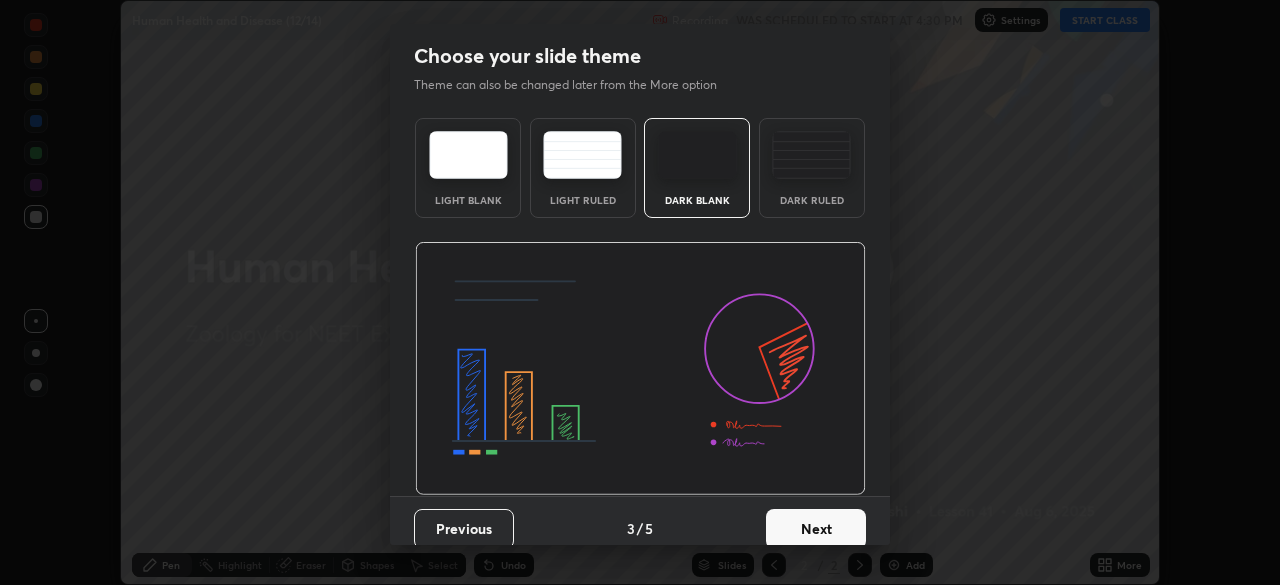 click on "Next" at bounding box center (816, 529) 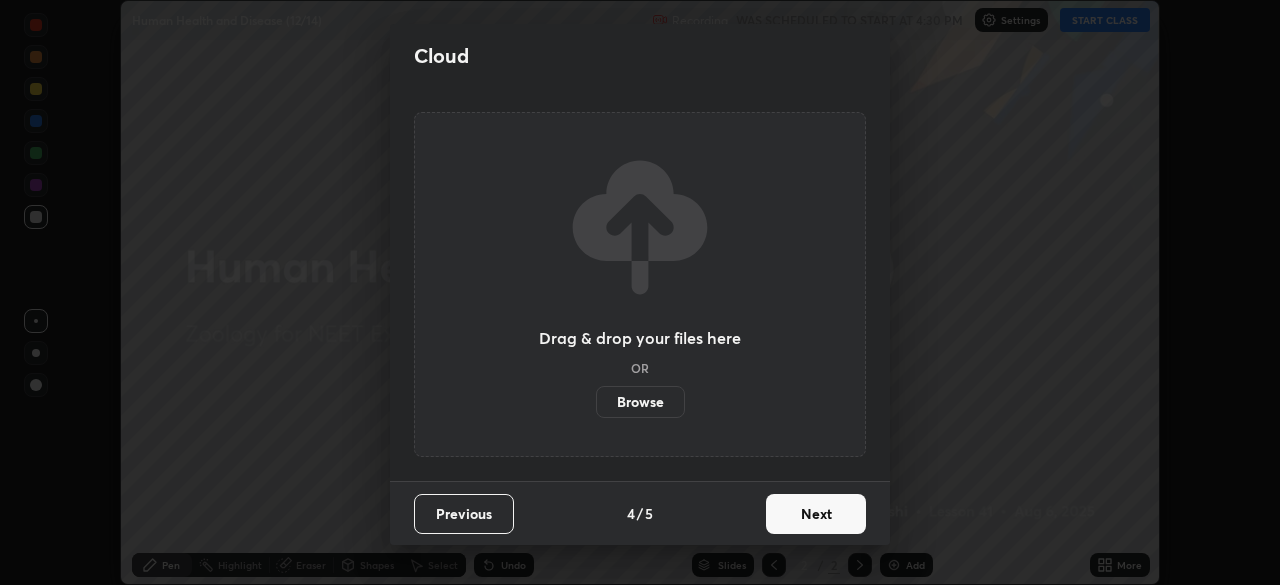 click on "Next" at bounding box center (816, 514) 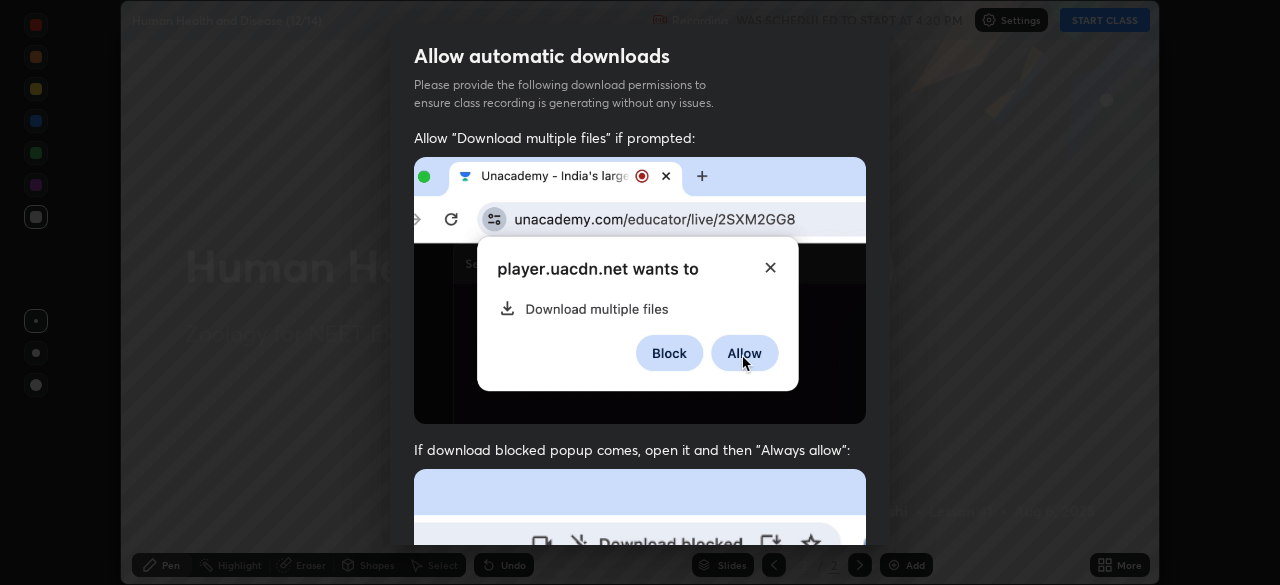 click at bounding box center [640, 687] 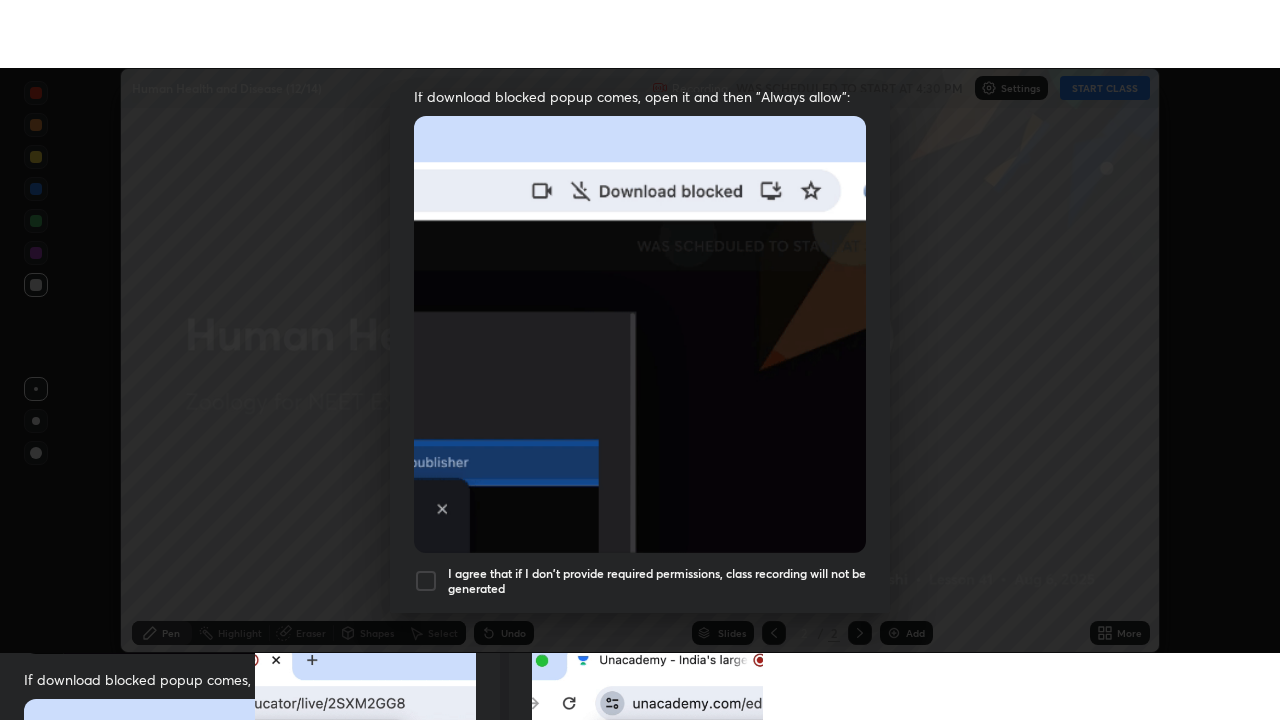 scroll, scrollTop: 479, scrollLeft: 0, axis: vertical 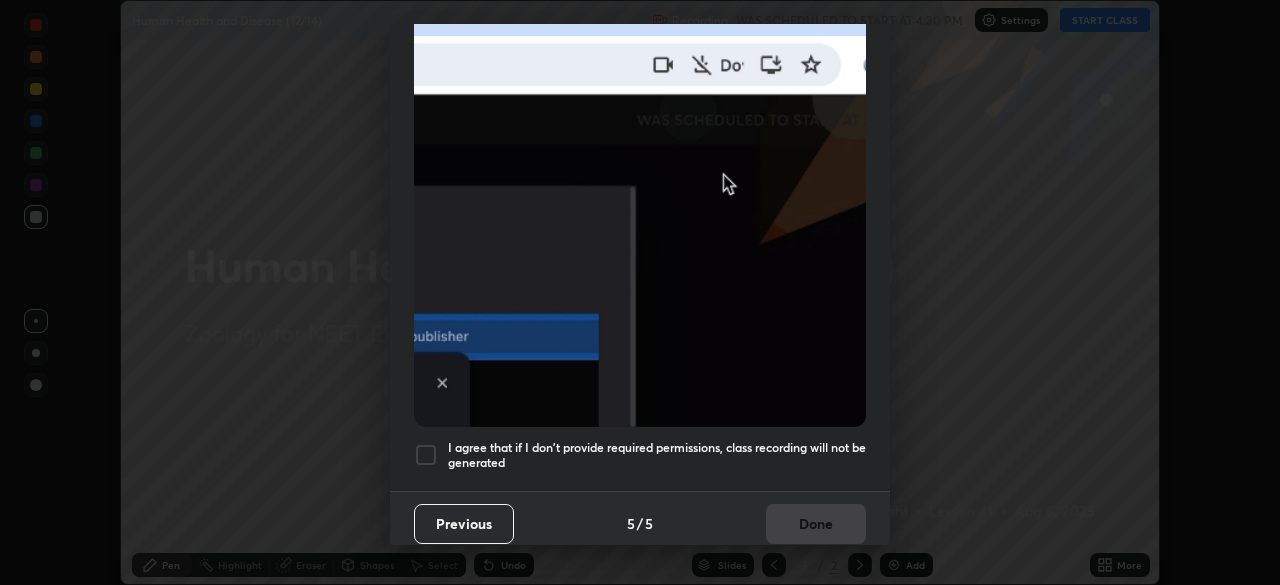 click at bounding box center (426, 455) 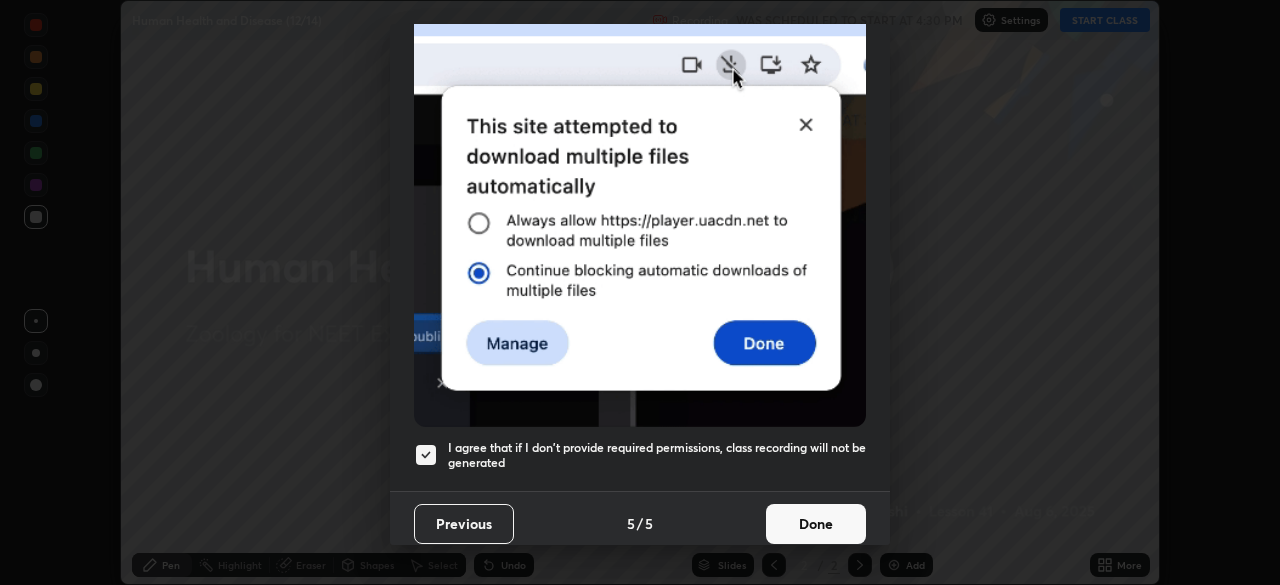 click on "Done" at bounding box center [816, 524] 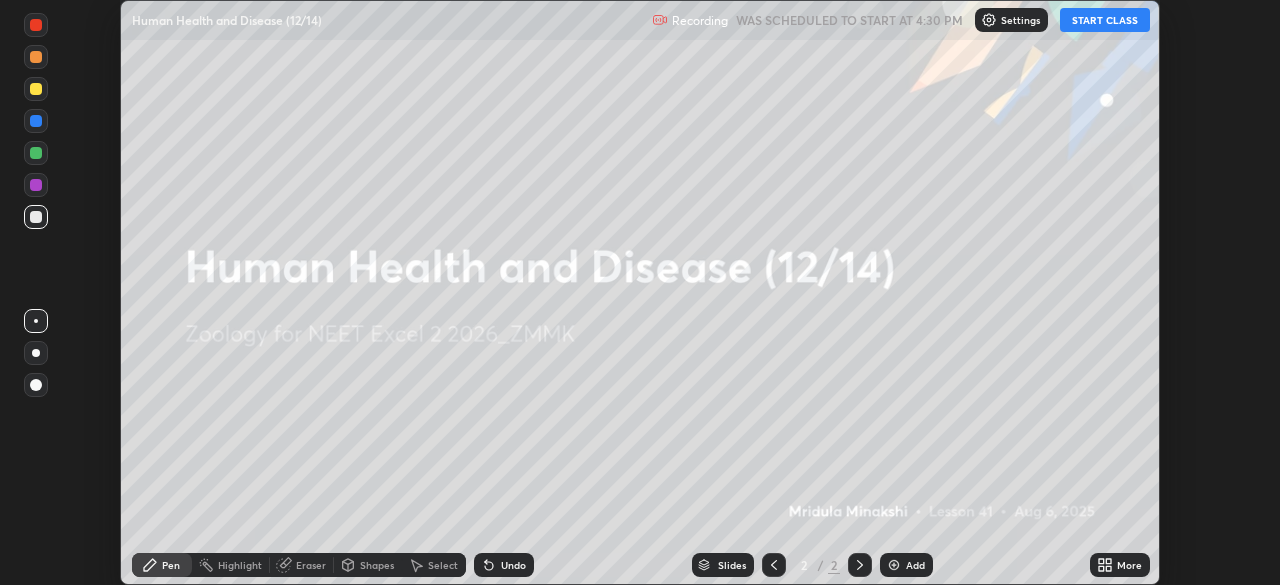 click on "More" at bounding box center (1120, 565) 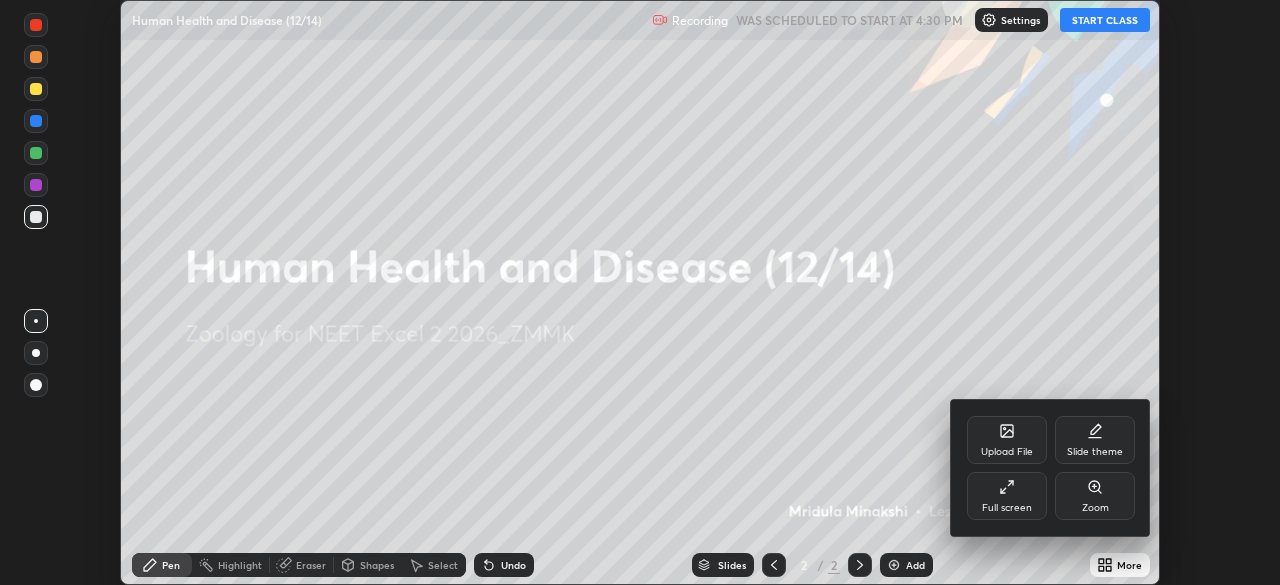 click on "Full screen" at bounding box center [1007, 496] 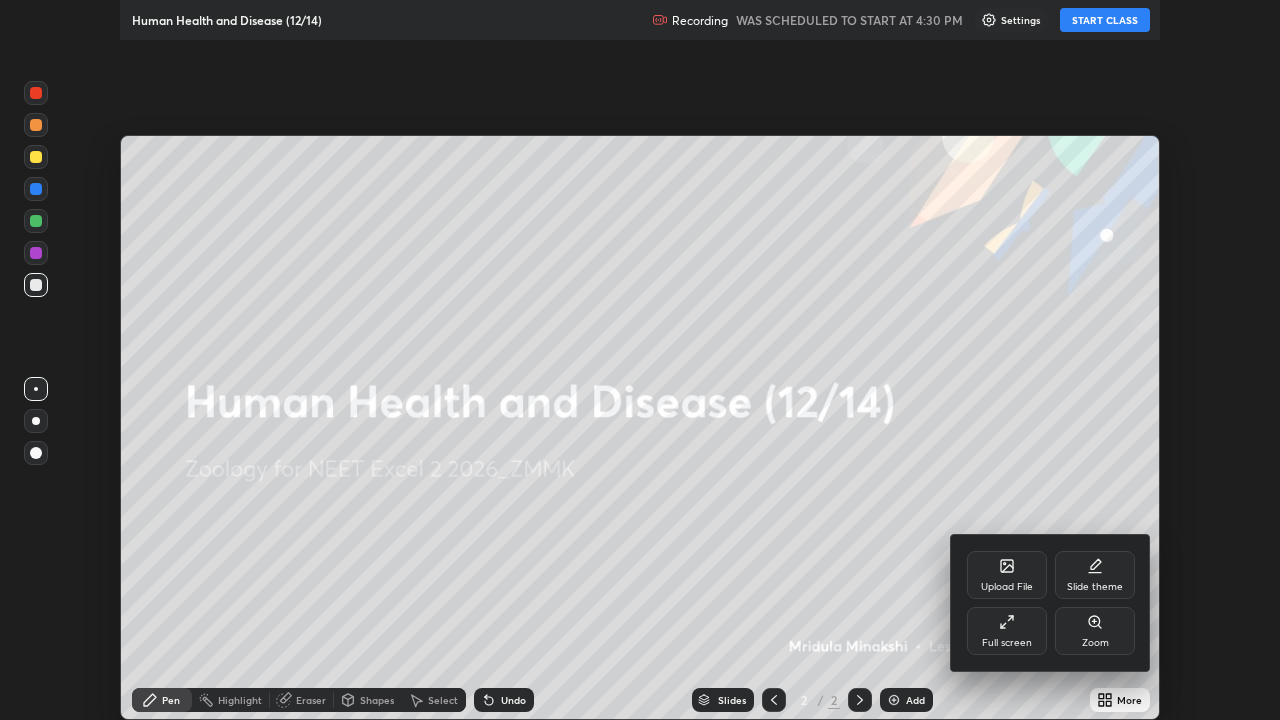 scroll, scrollTop: 99280, scrollLeft: 98720, axis: both 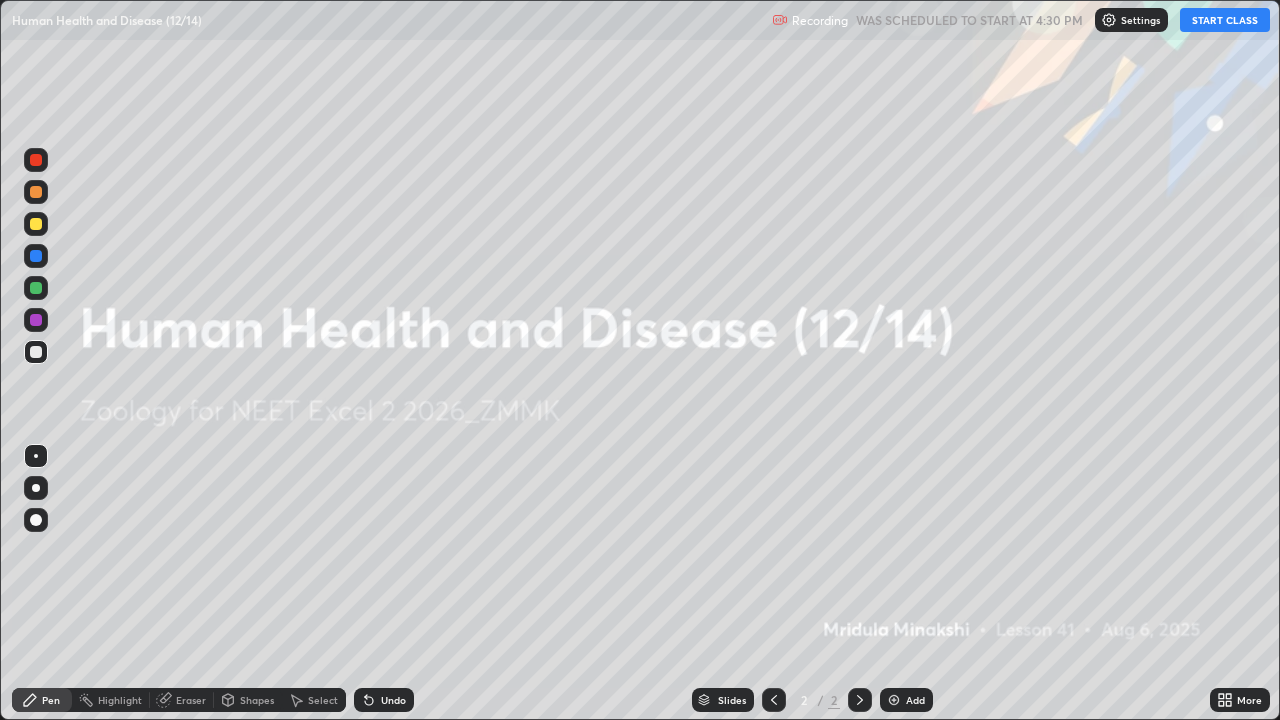 click on "START CLASS" at bounding box center (1225, 20) 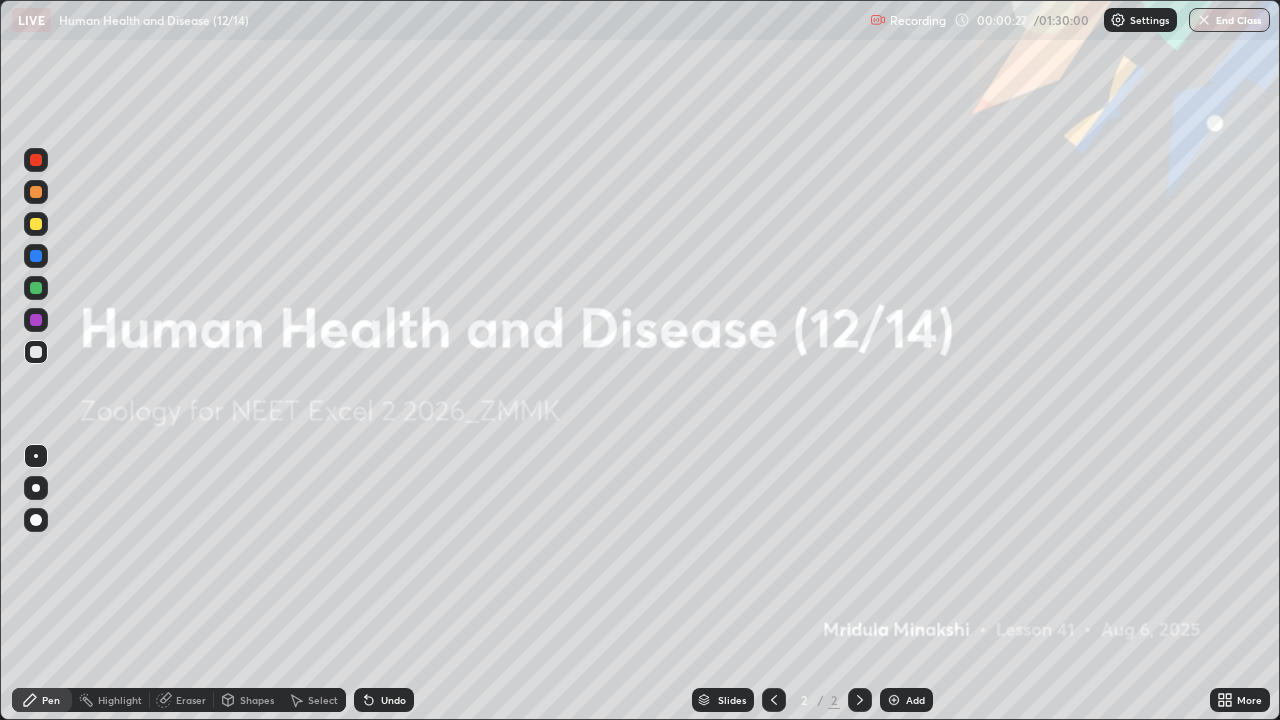 click on "Highlight" at bounding box center (111, 700) 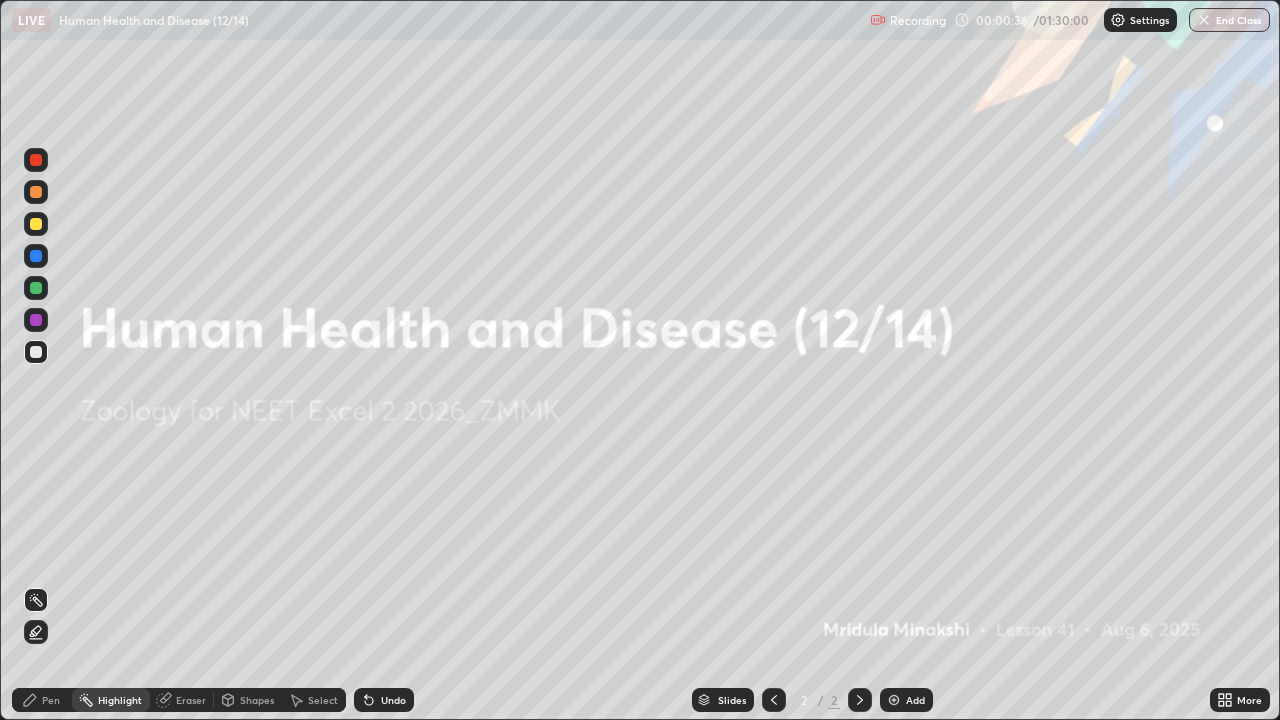 click on "More" at bounding box center (1249, 700) 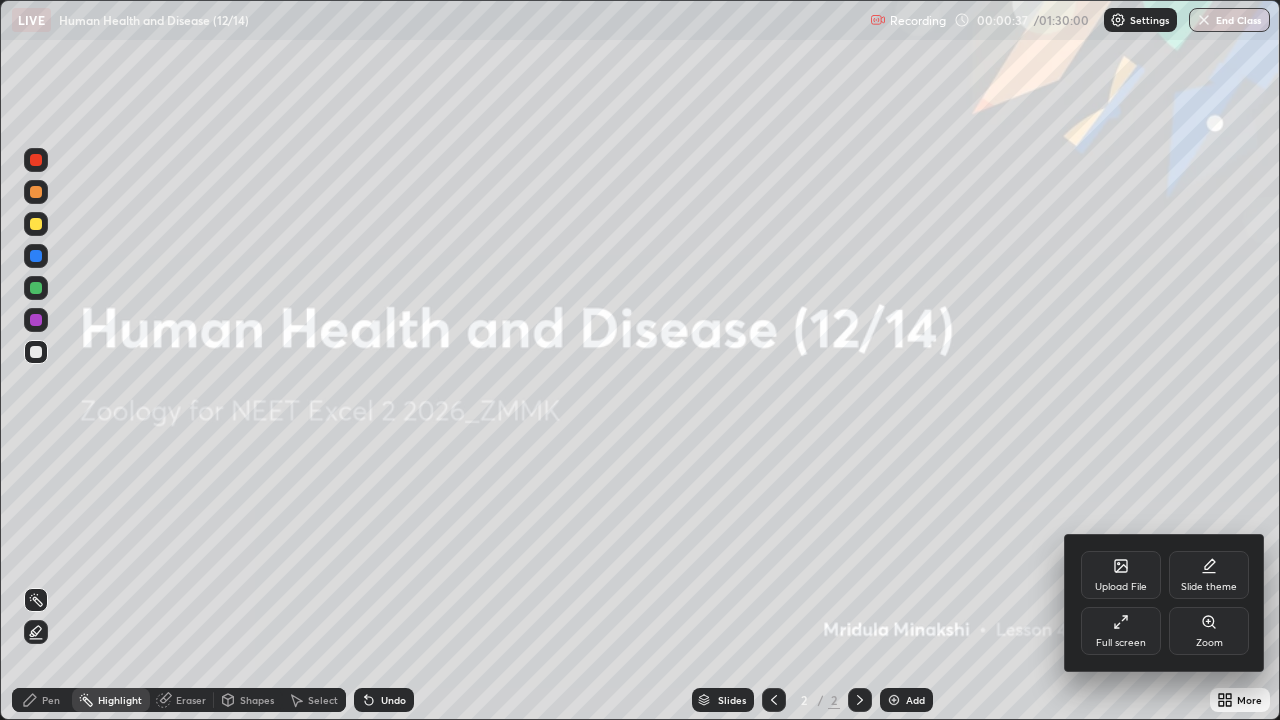 click on "Upload File" at bounding box center (1121, 575) 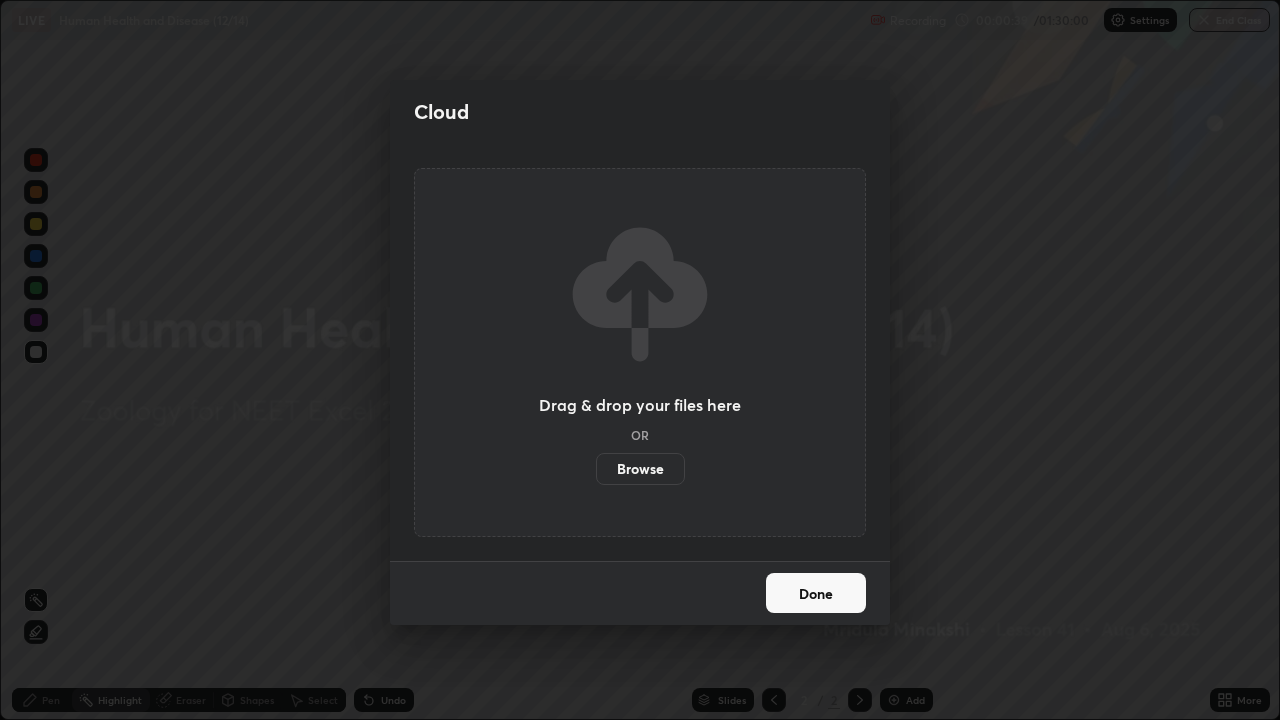 click on "Browse" at bounding box center (640, 469) 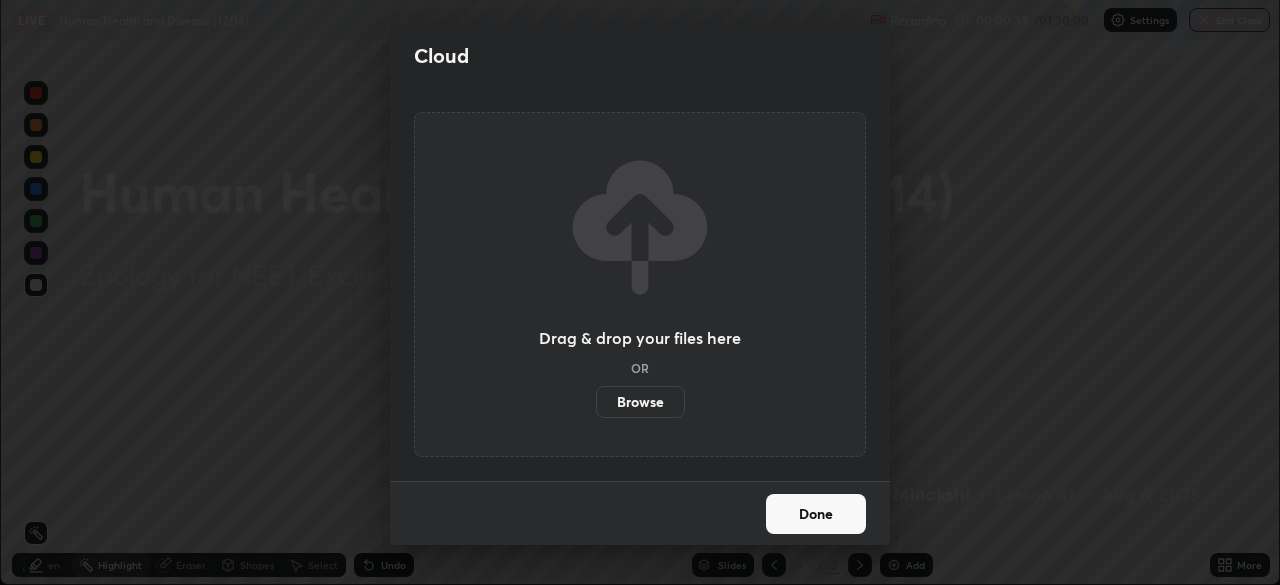 scroll, scrollTop: 585, scrollLeft: 1280, axis: both 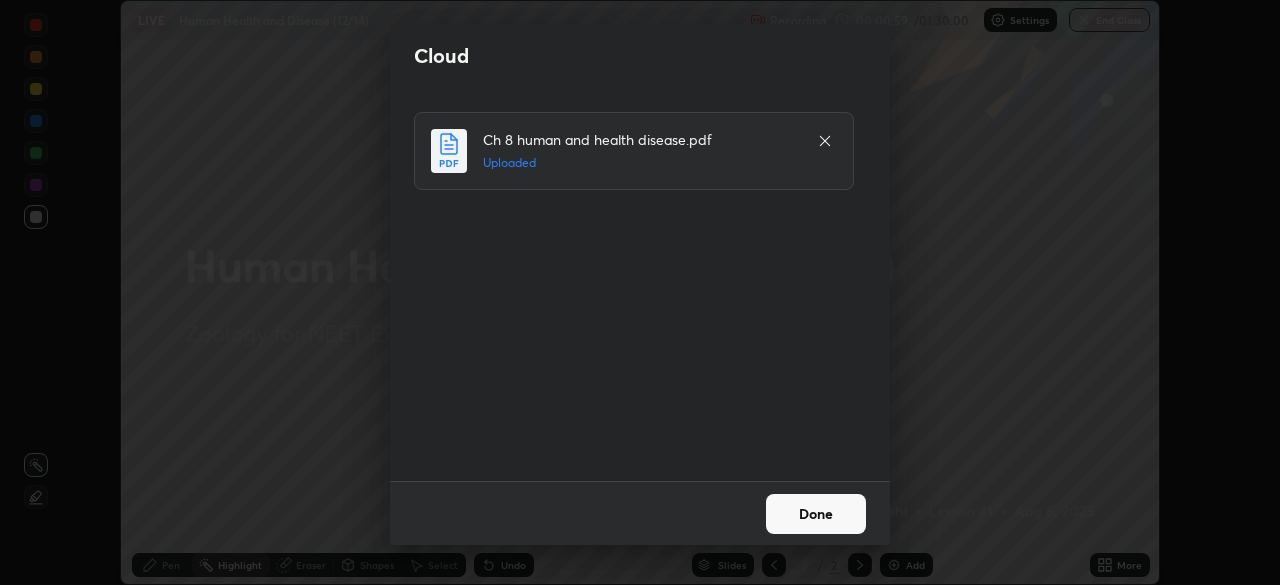 click on "Done" at bounding box center (816, 514) 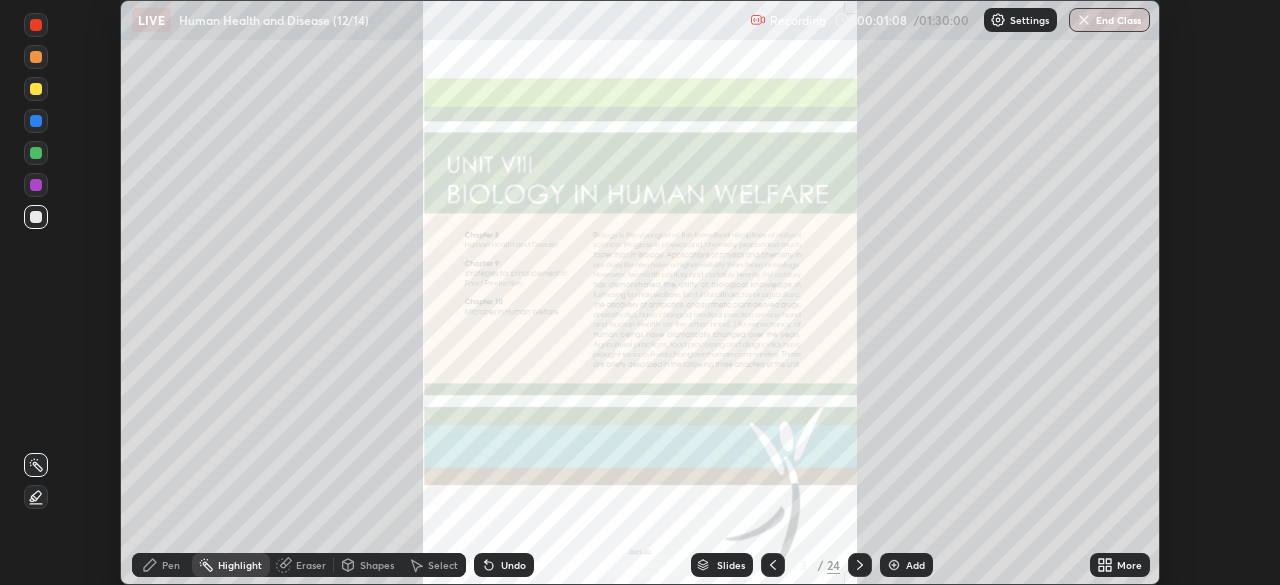 click 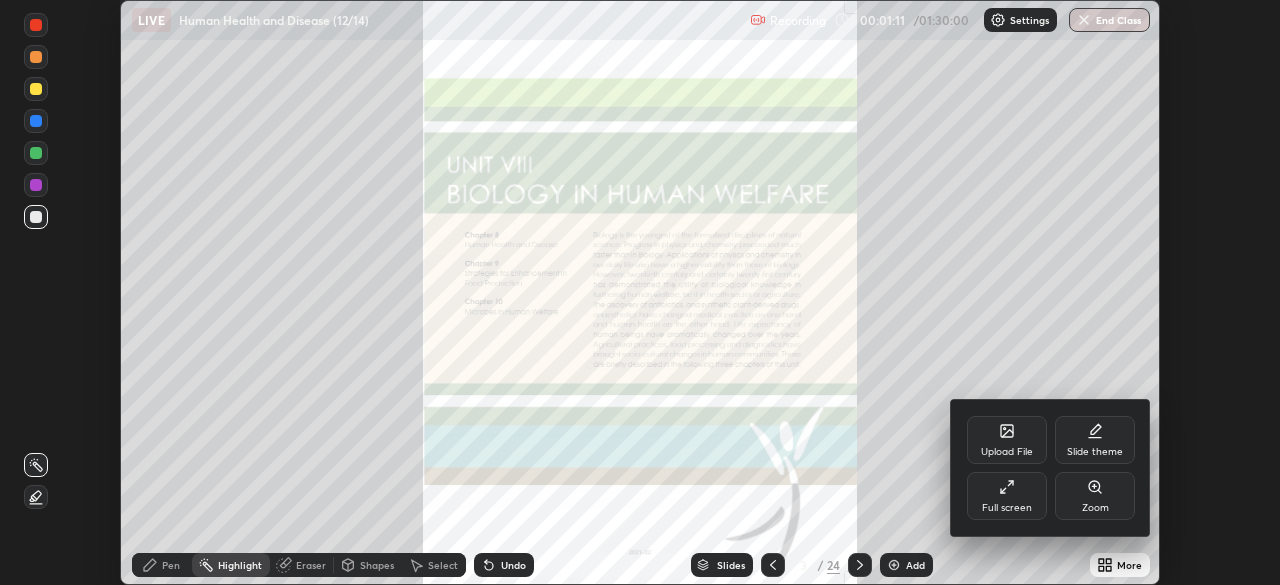 click on "Full screen" at bounding box center [1007, 496] 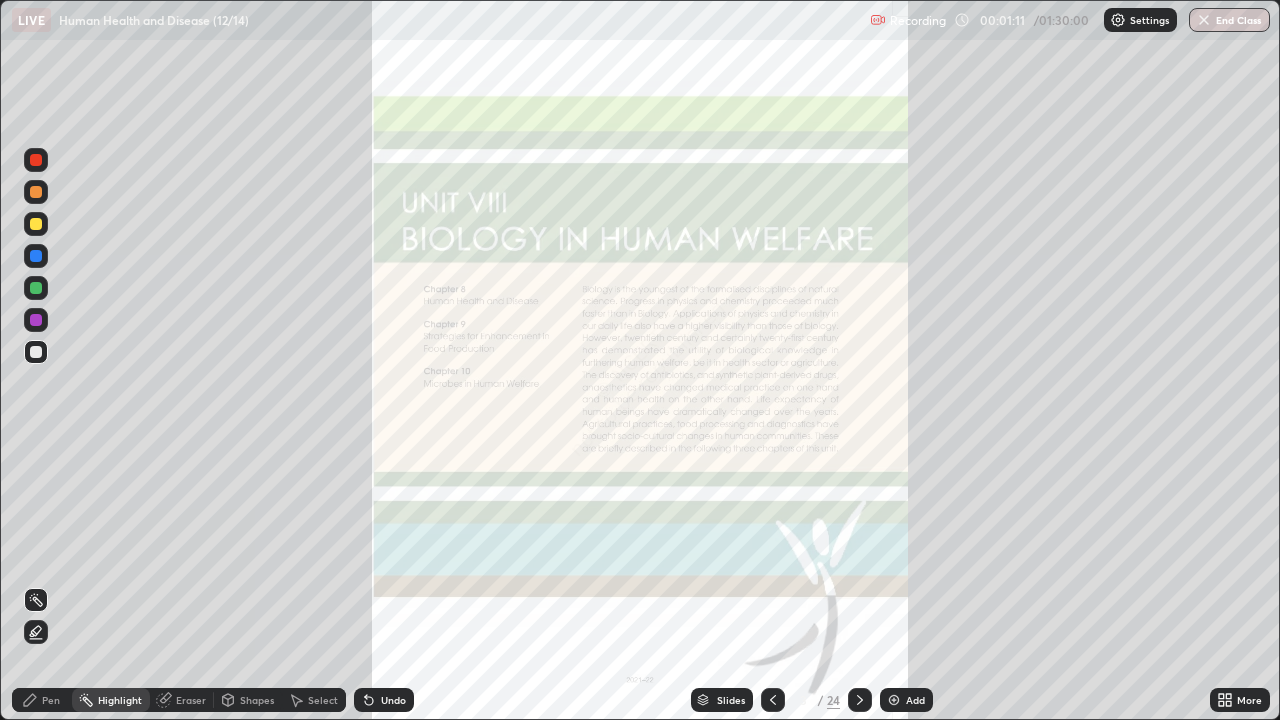 scroll, scrollTop: 99280, scrollLeft: 98720, axis: both 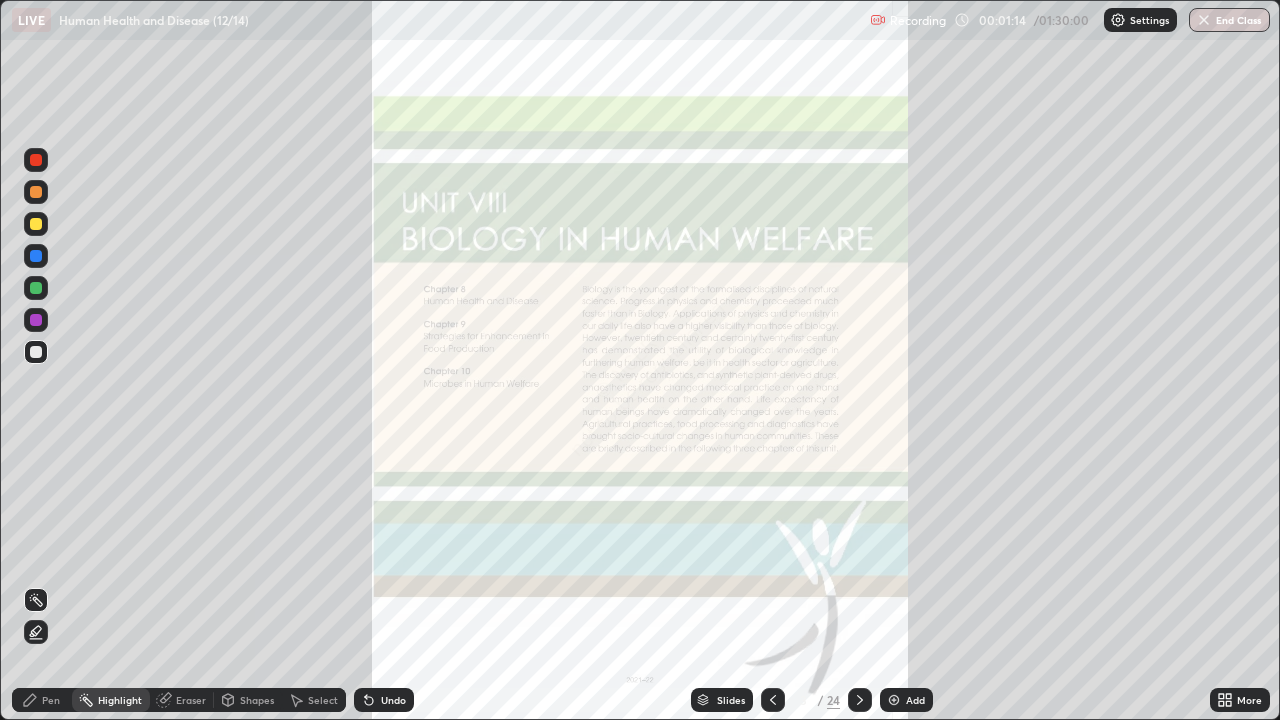 click on "More" at bounding box center (1249, 700) 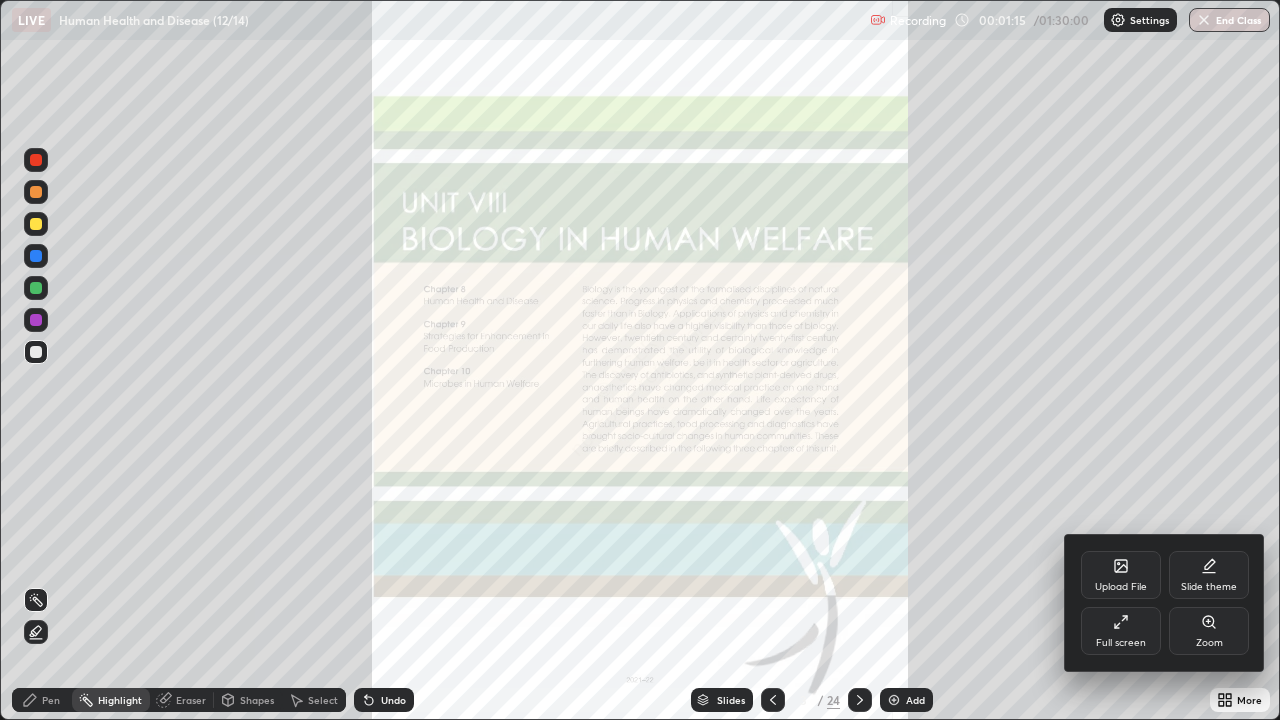 click on "Zoom" at bounding box center [1209, 643] 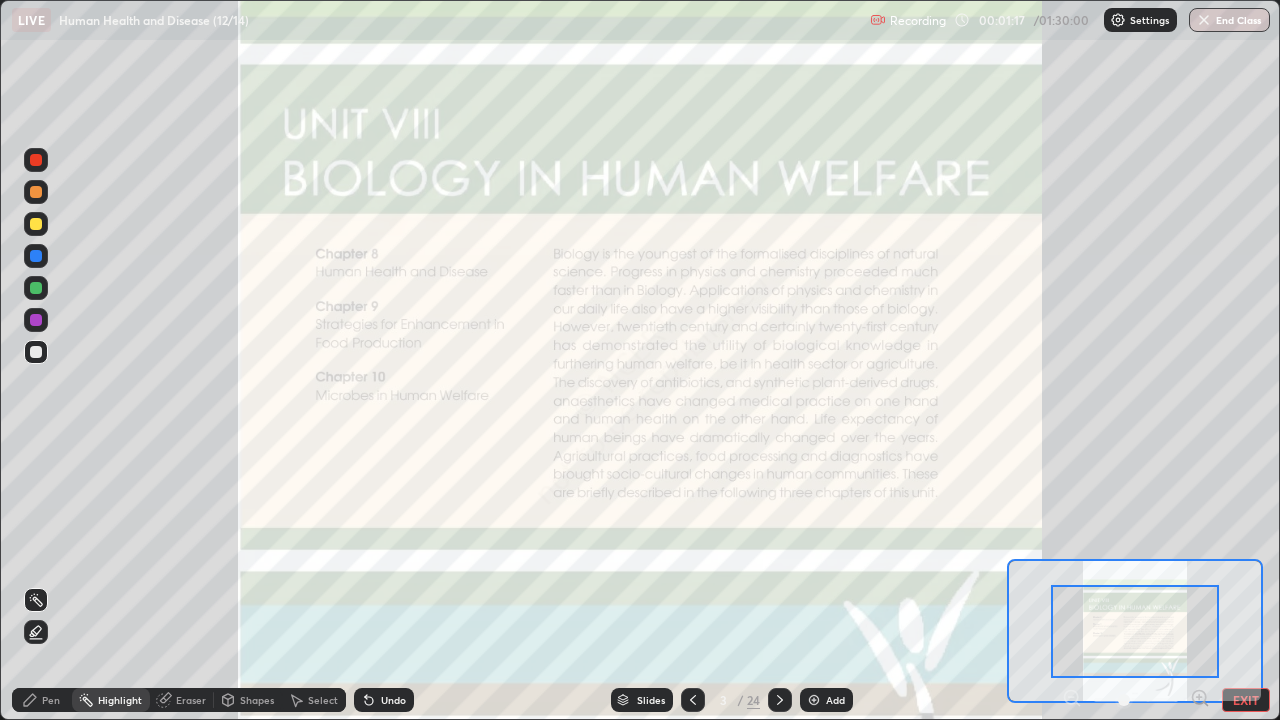 click 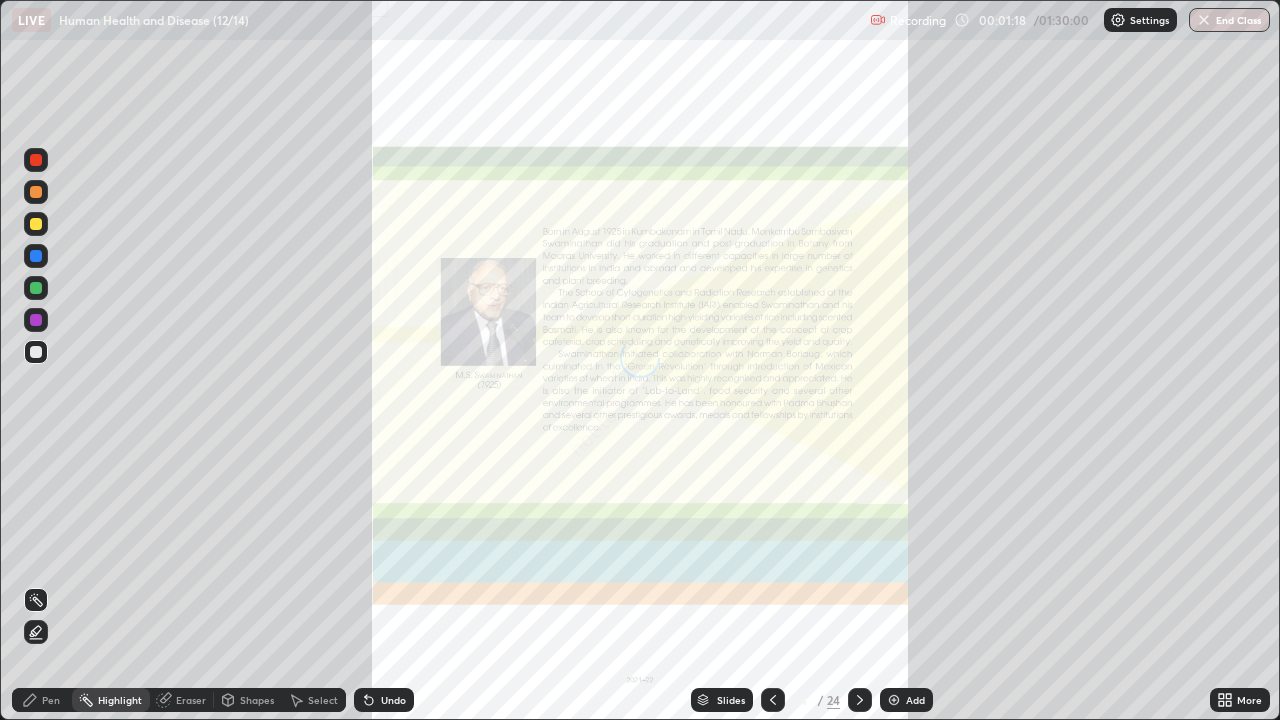 click 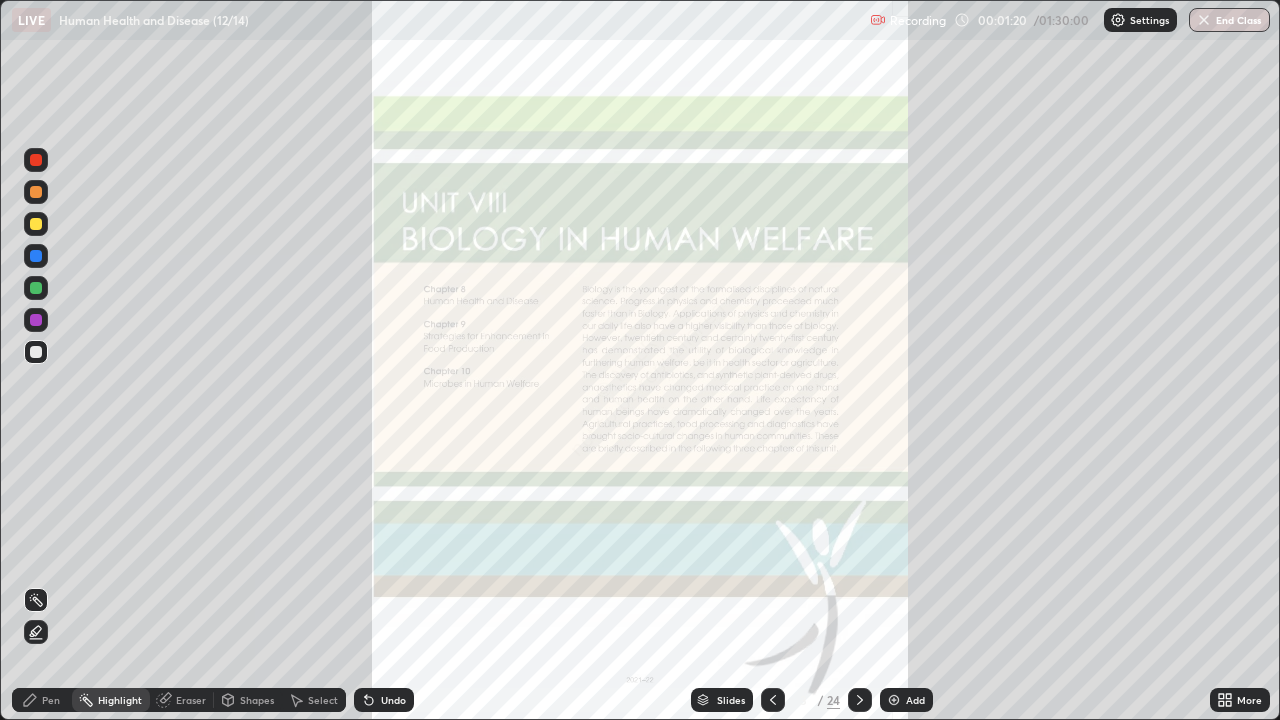 click 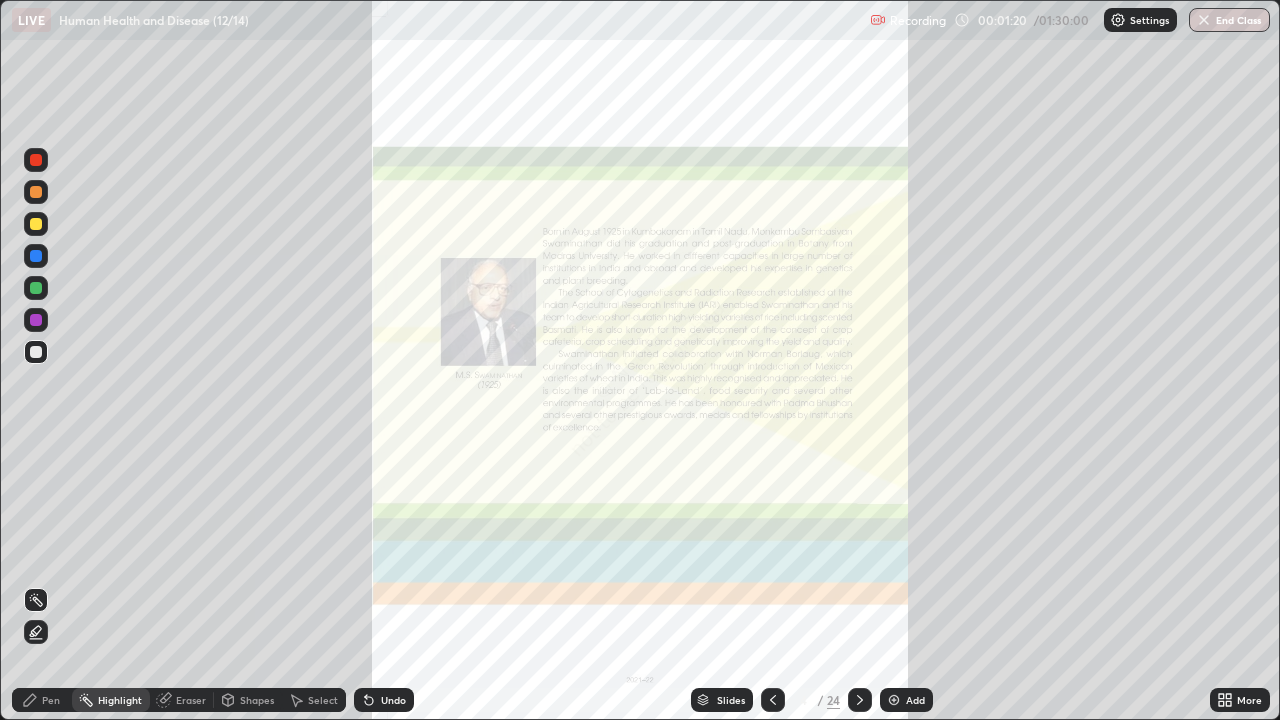 click 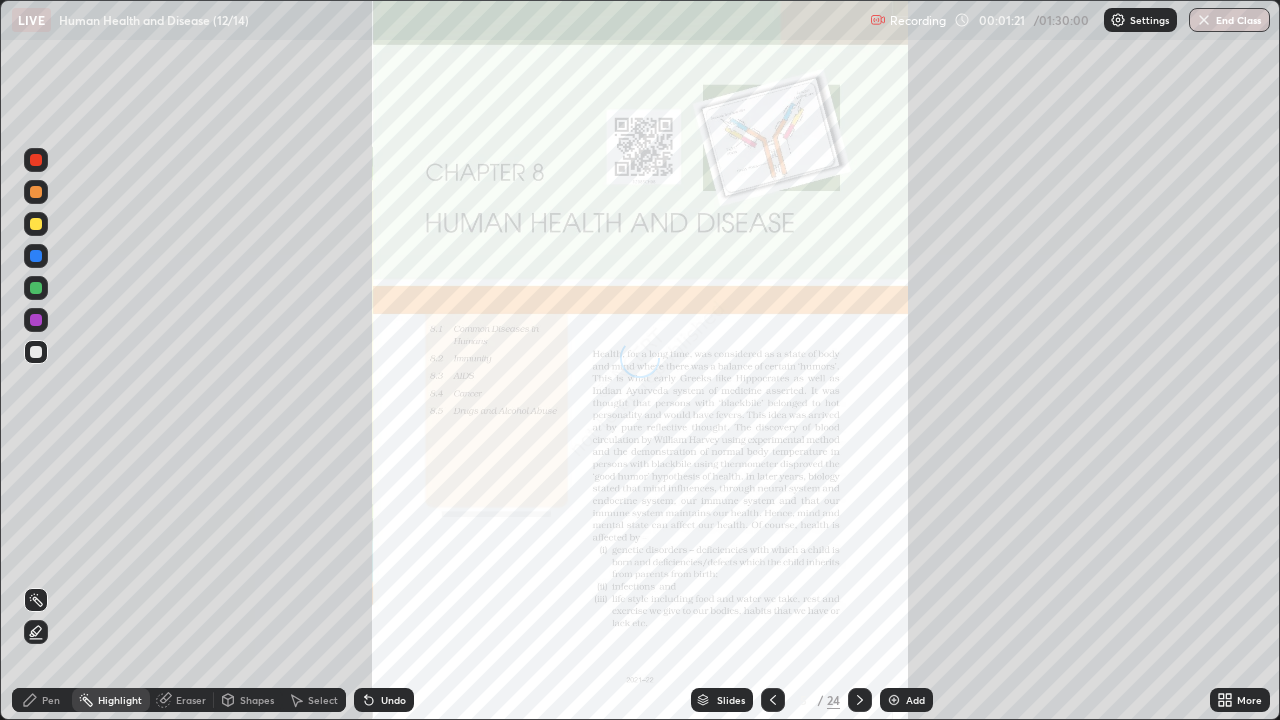 click 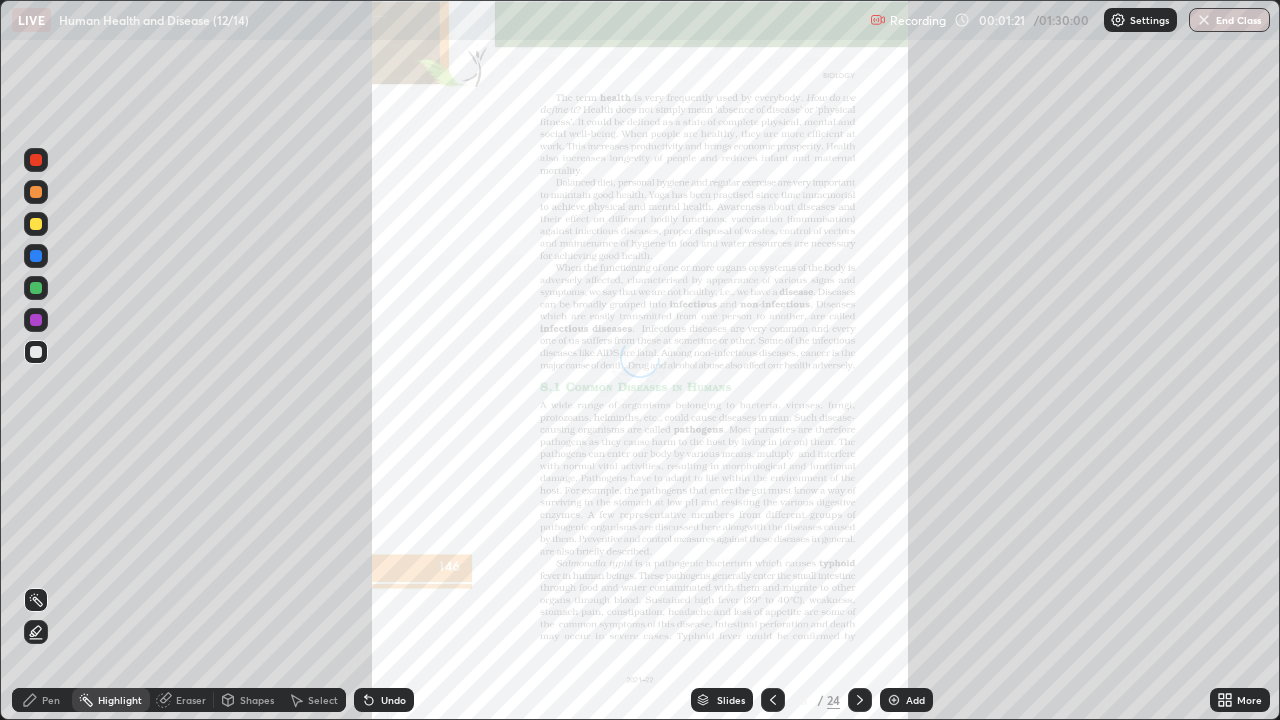 click 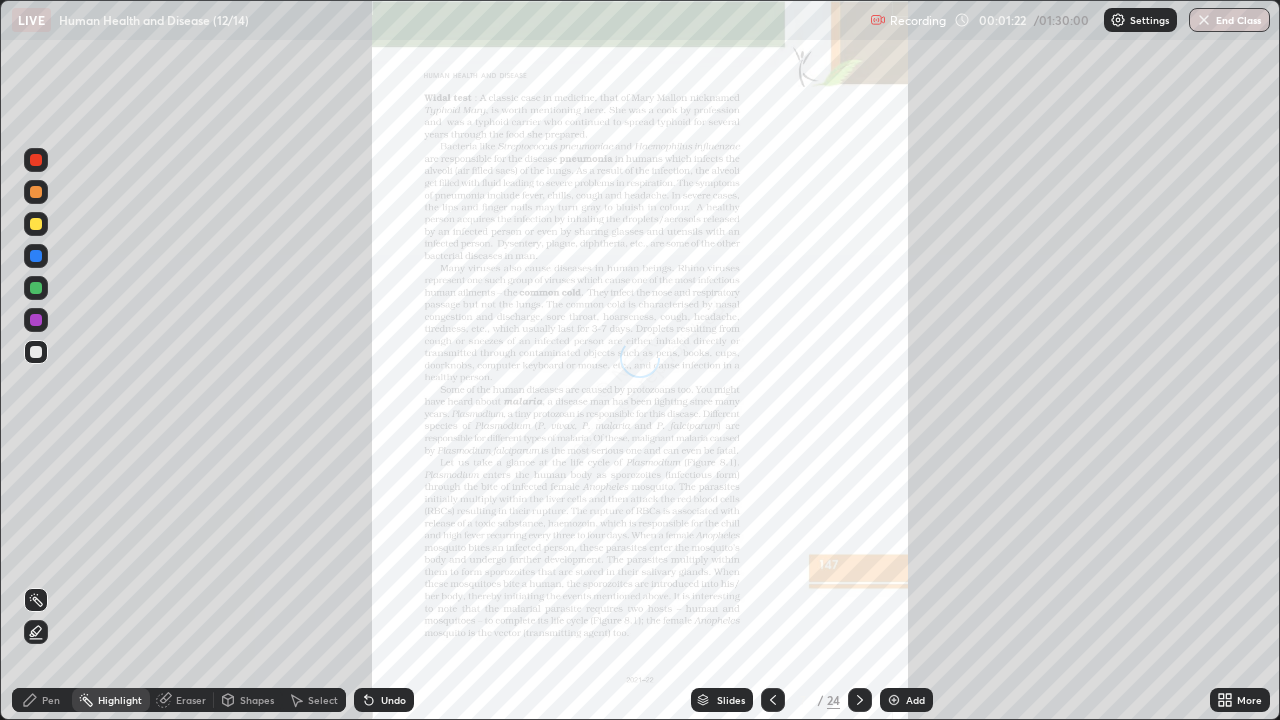 click 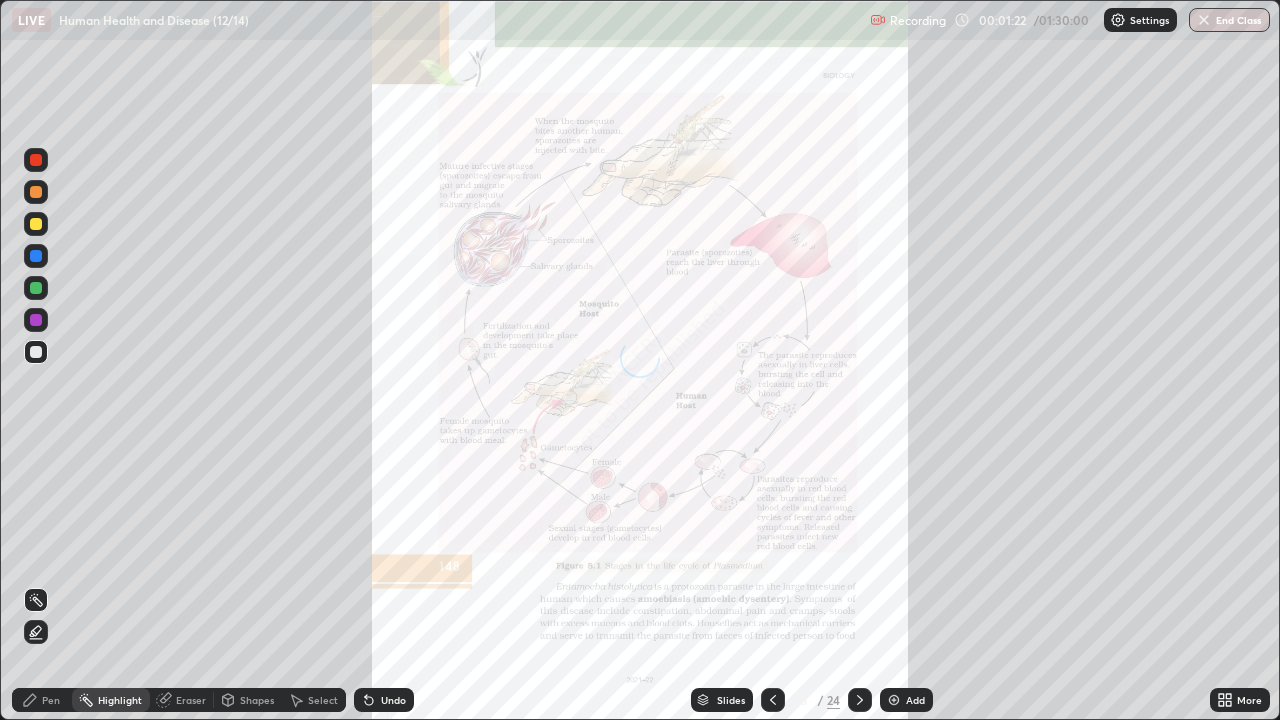 click 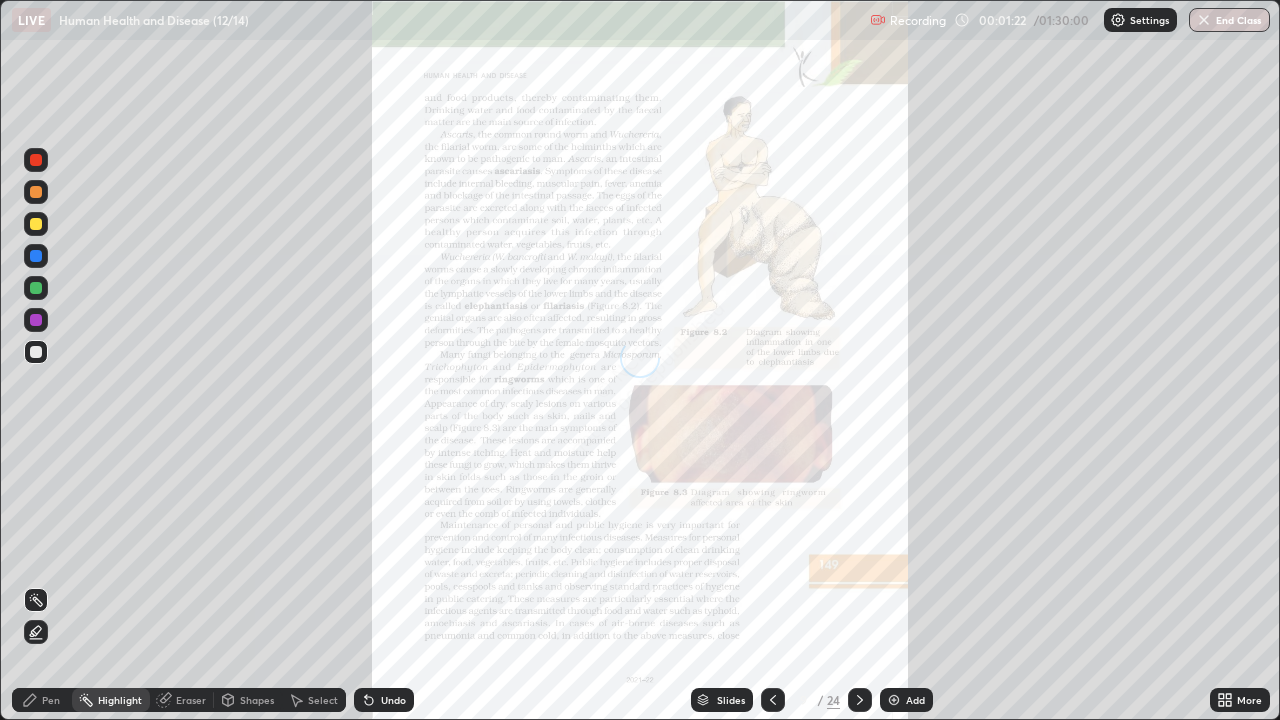 click 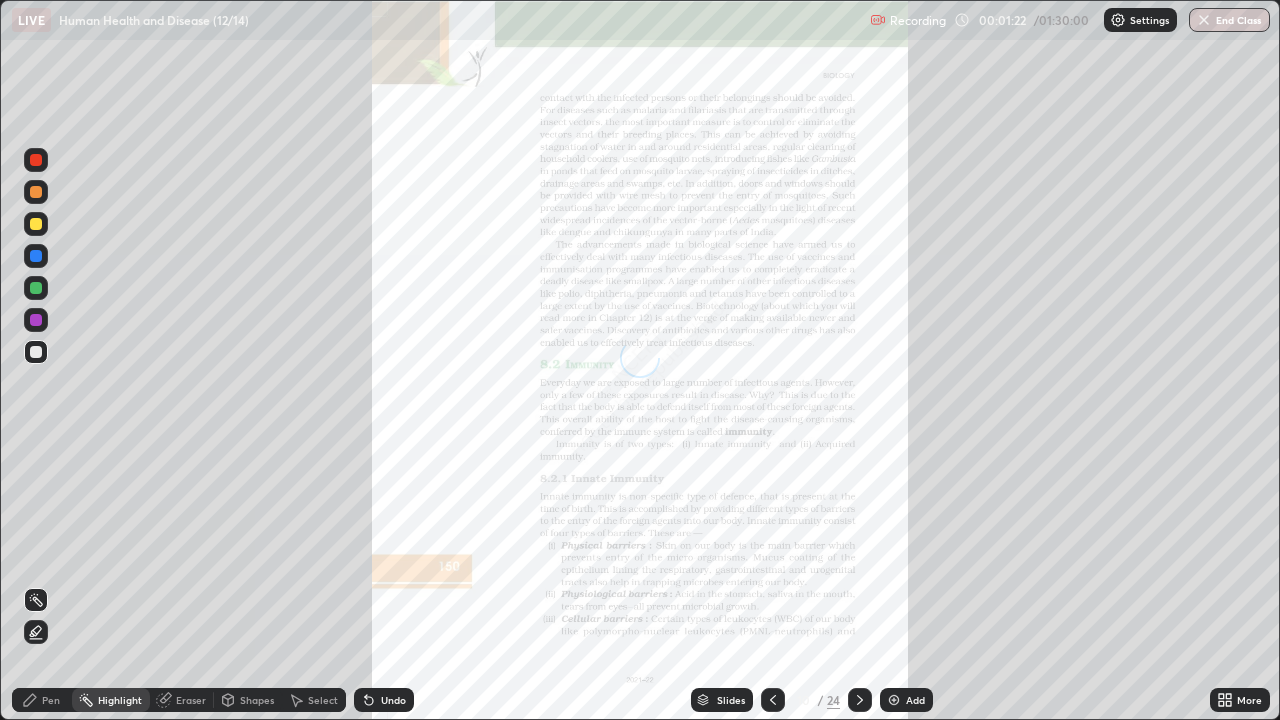 click 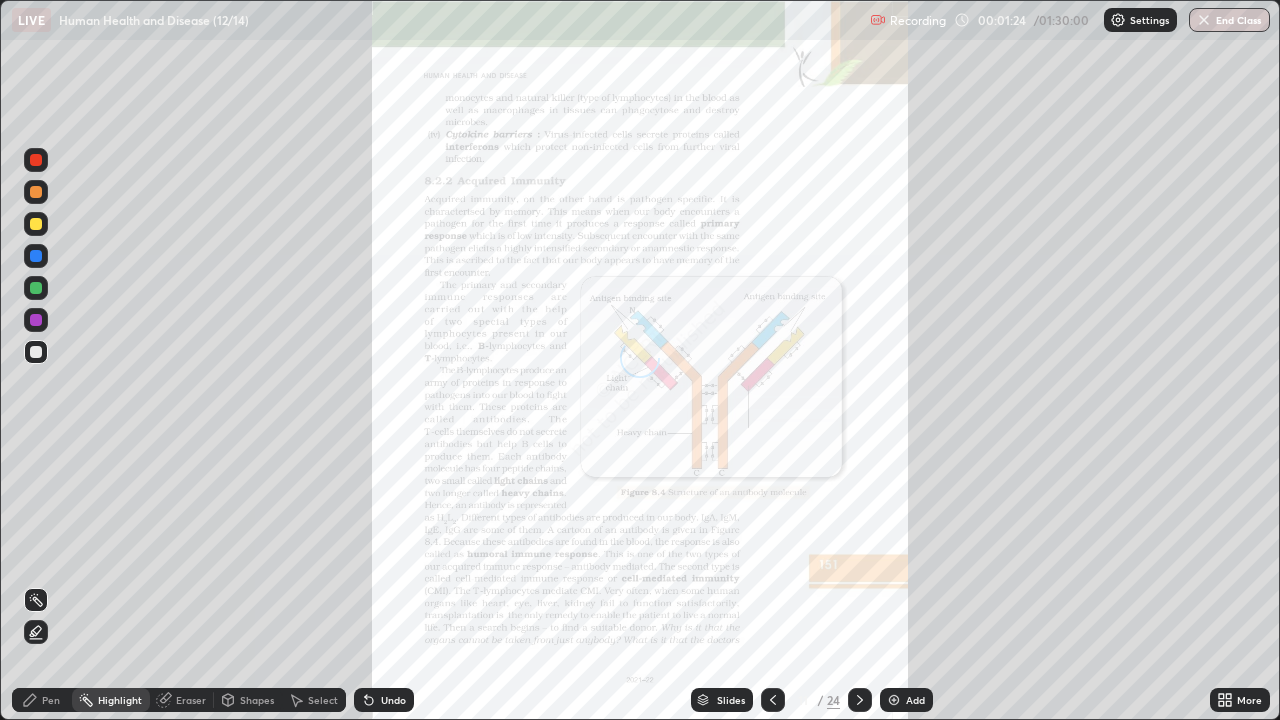 click 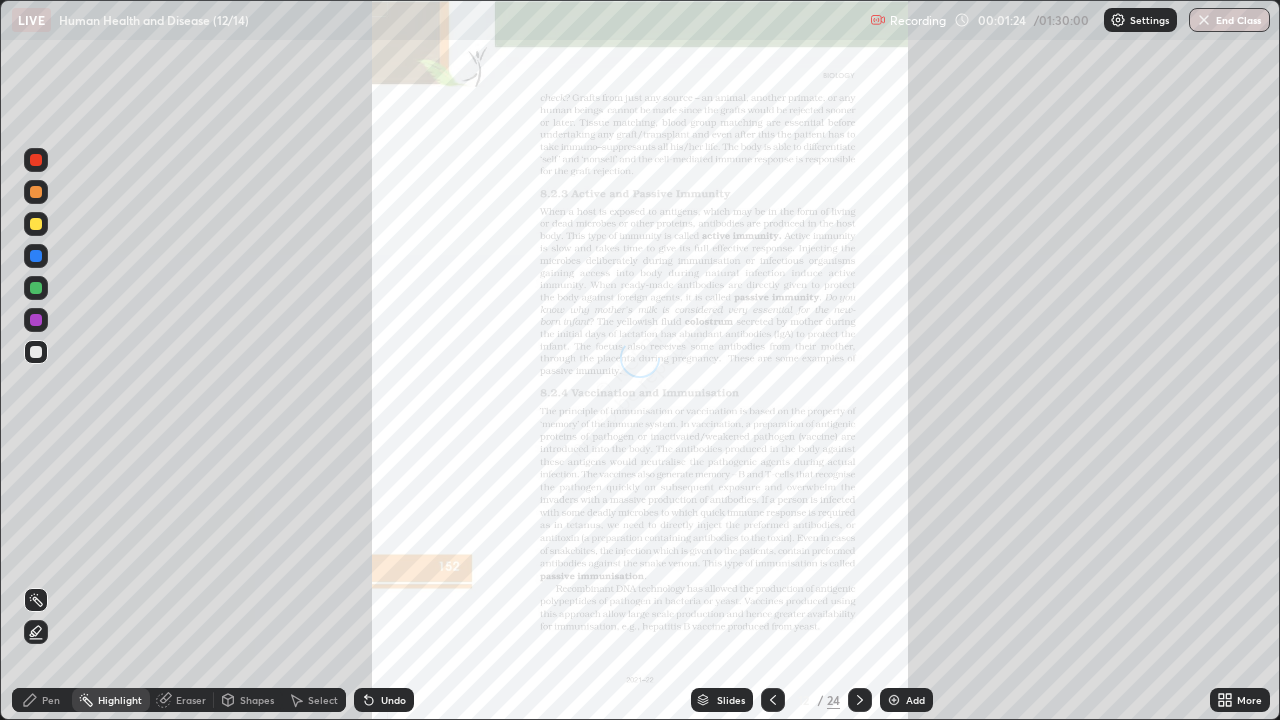 click 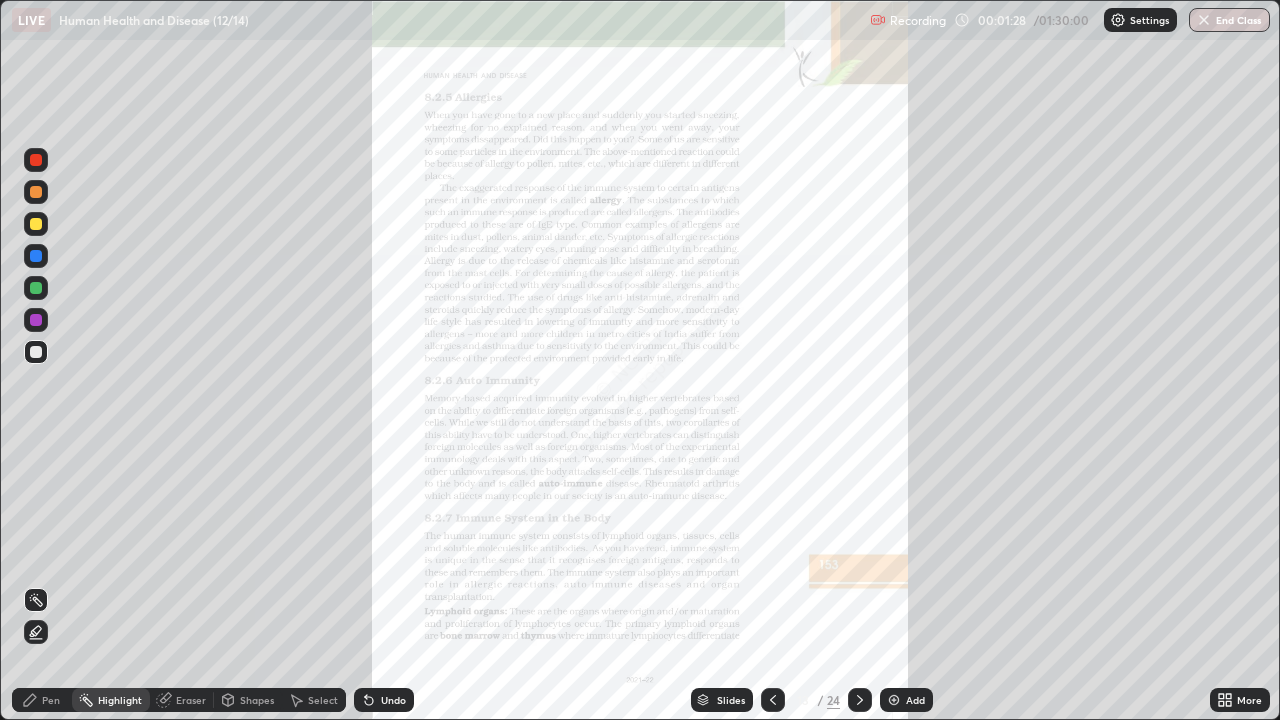 click 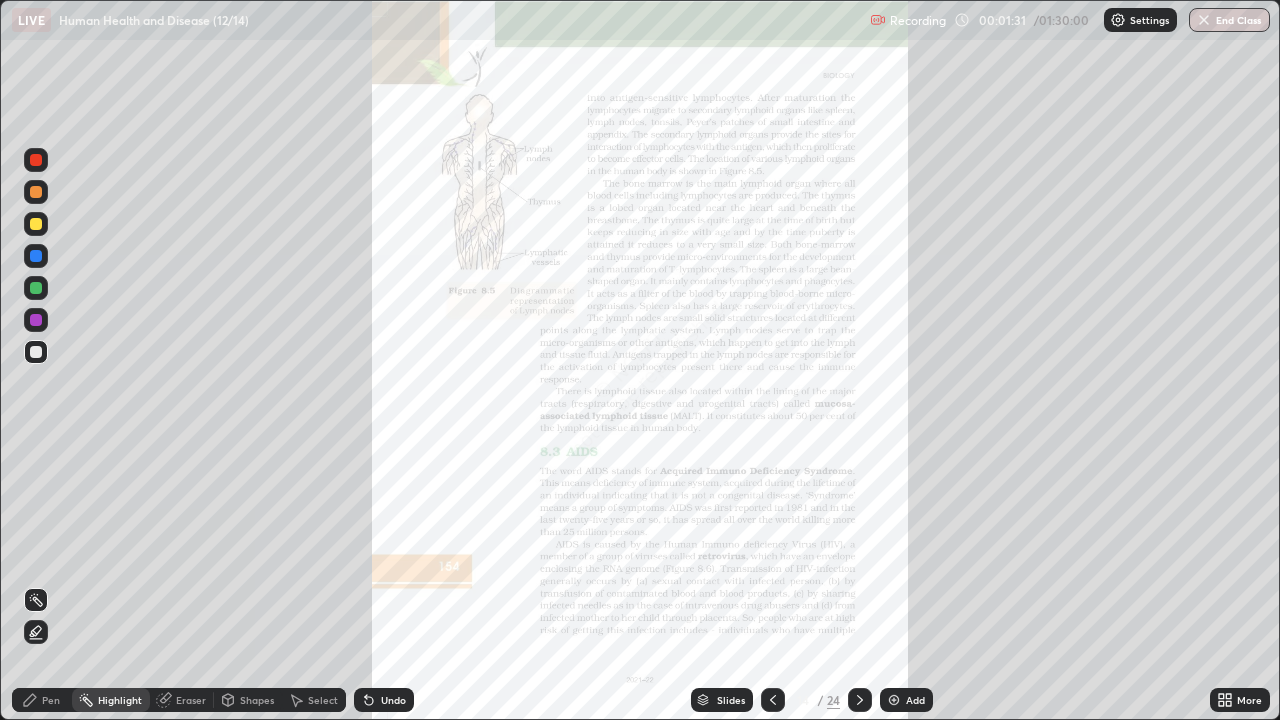 click 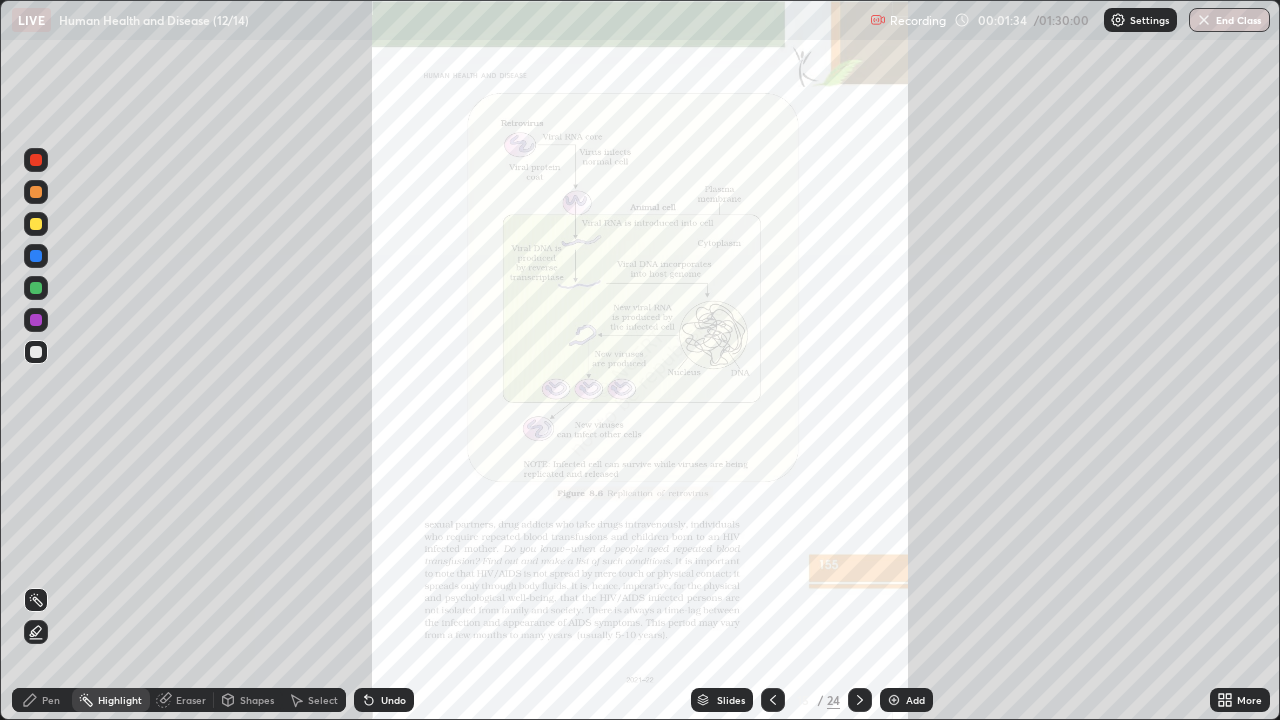 click at bounding box center [860, 700] 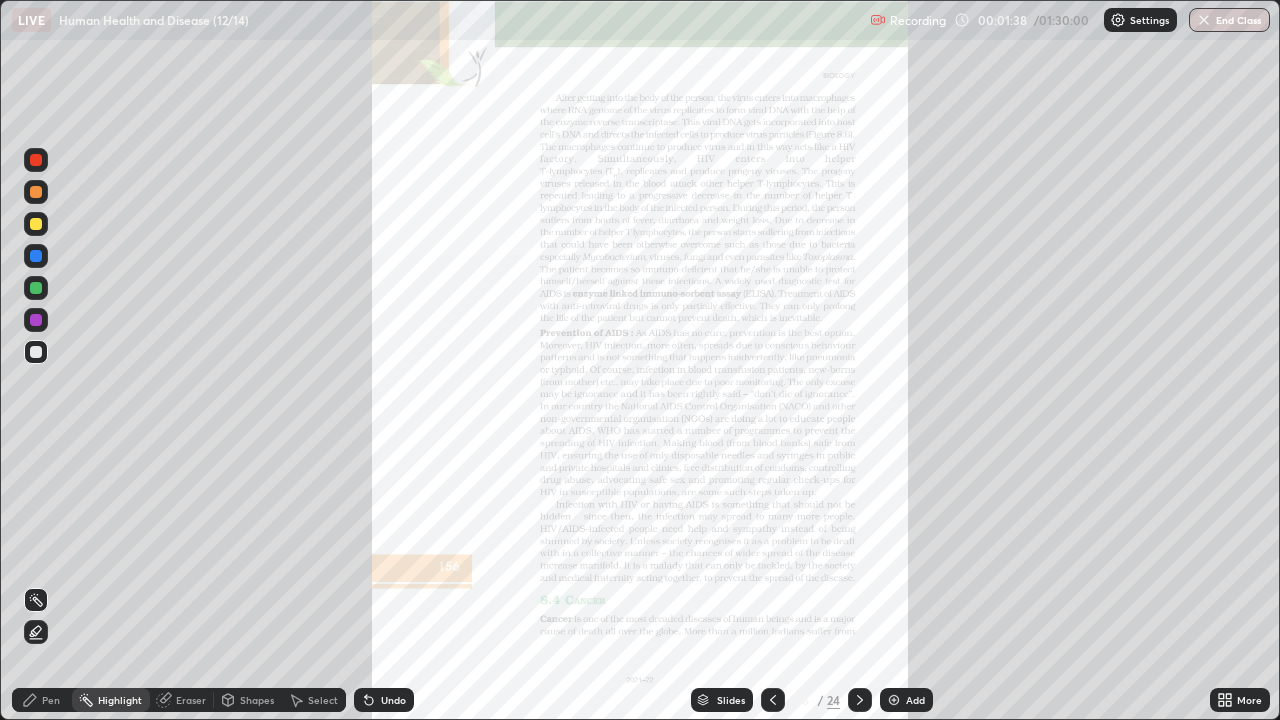 click 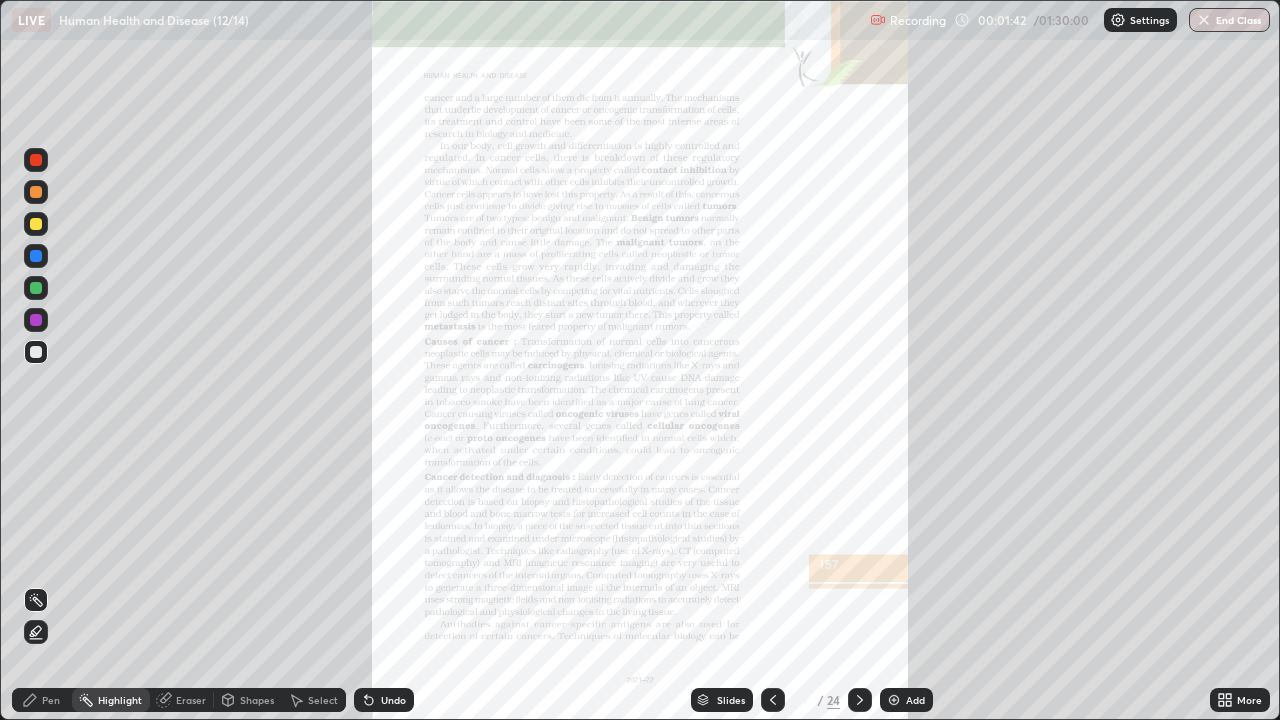 click 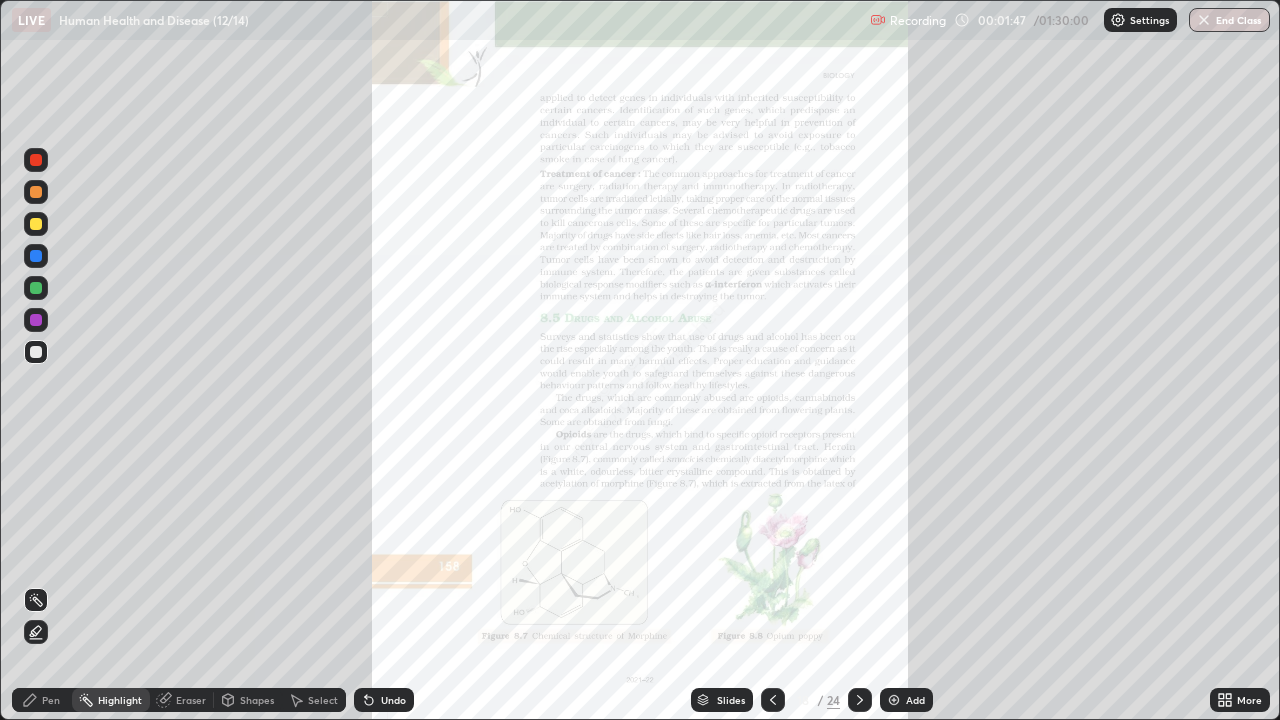 click 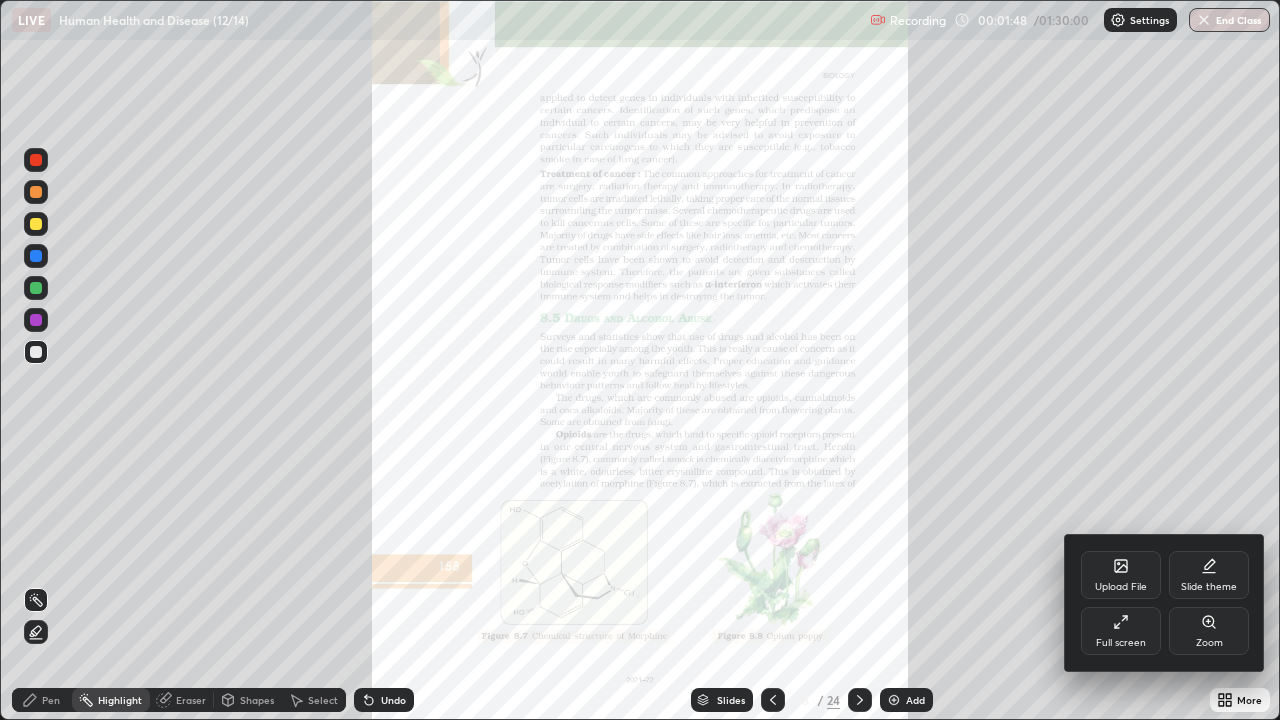 click on "Zoom" at bounding box center (1209, 631) 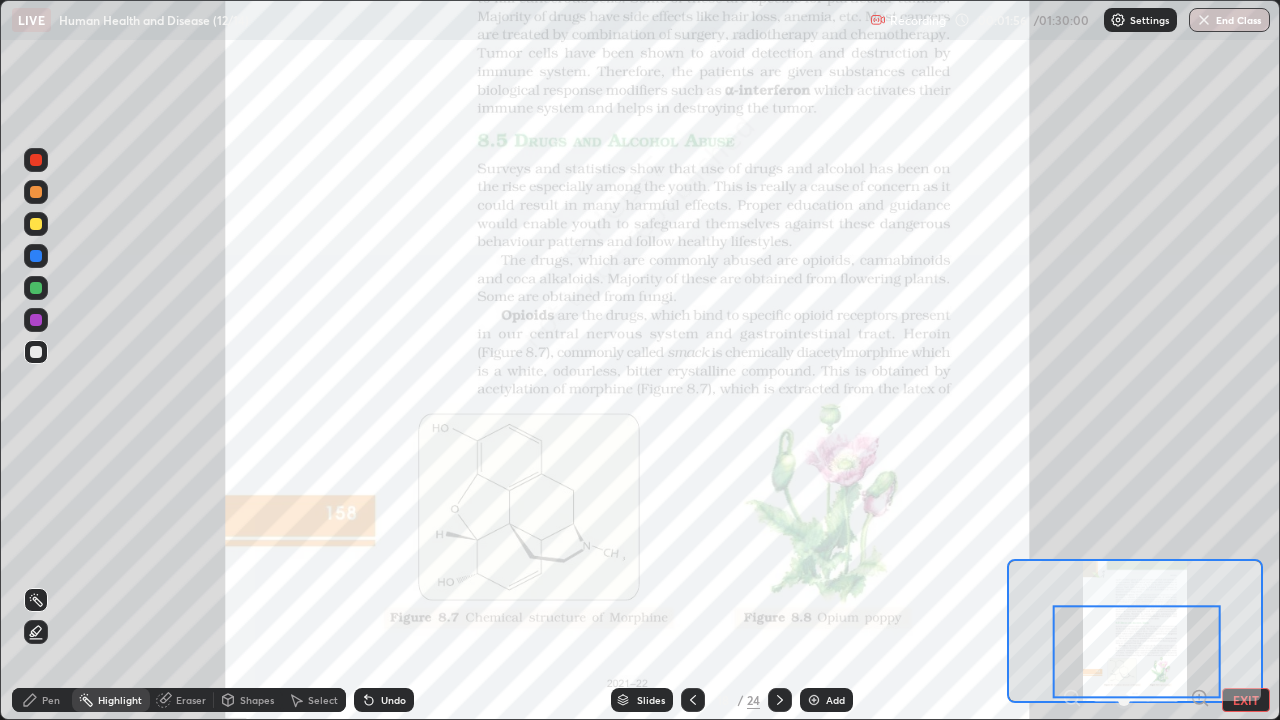 click at bounding box center [1137, 651] 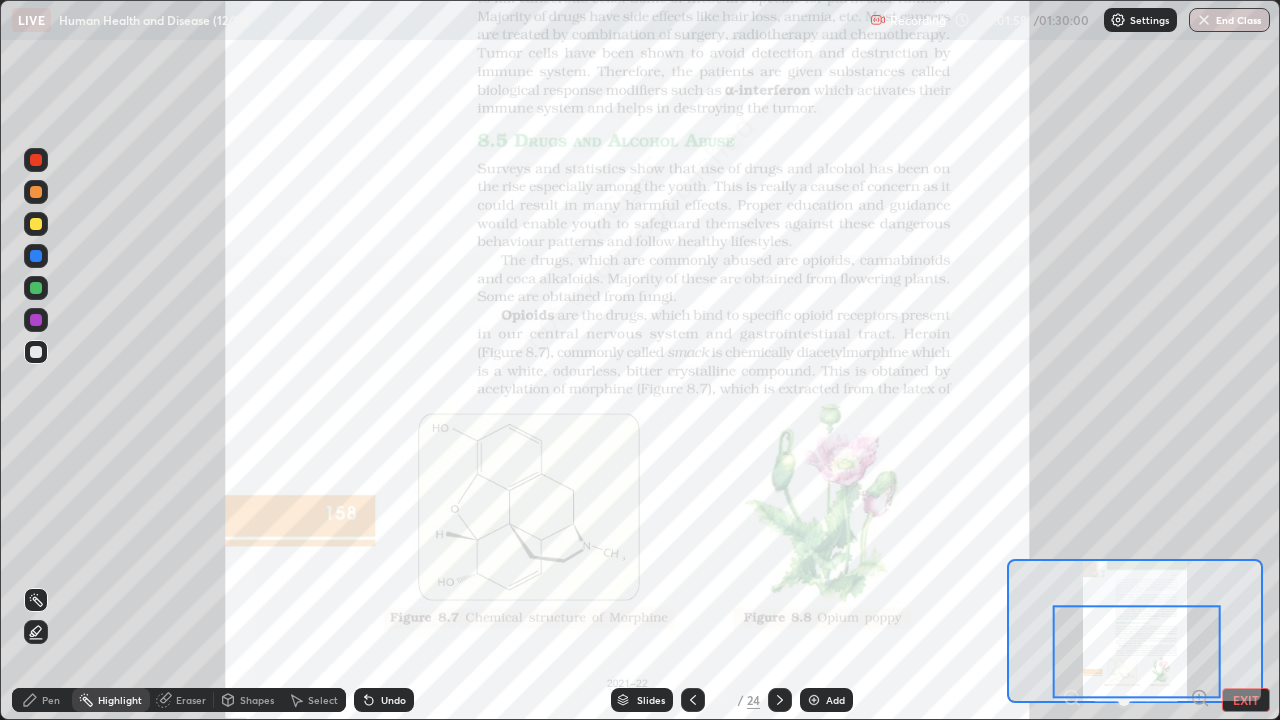 click at bounding box center (1137, 651) 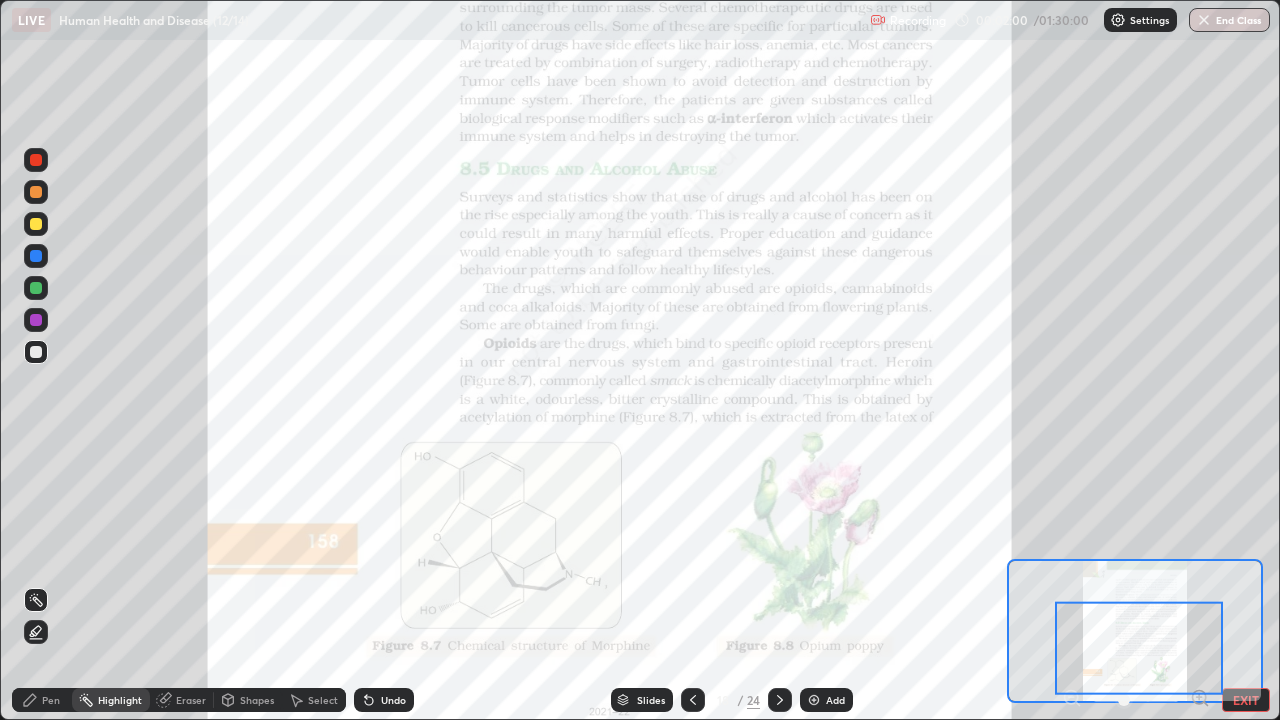 click at bounding box center (1139, 647) 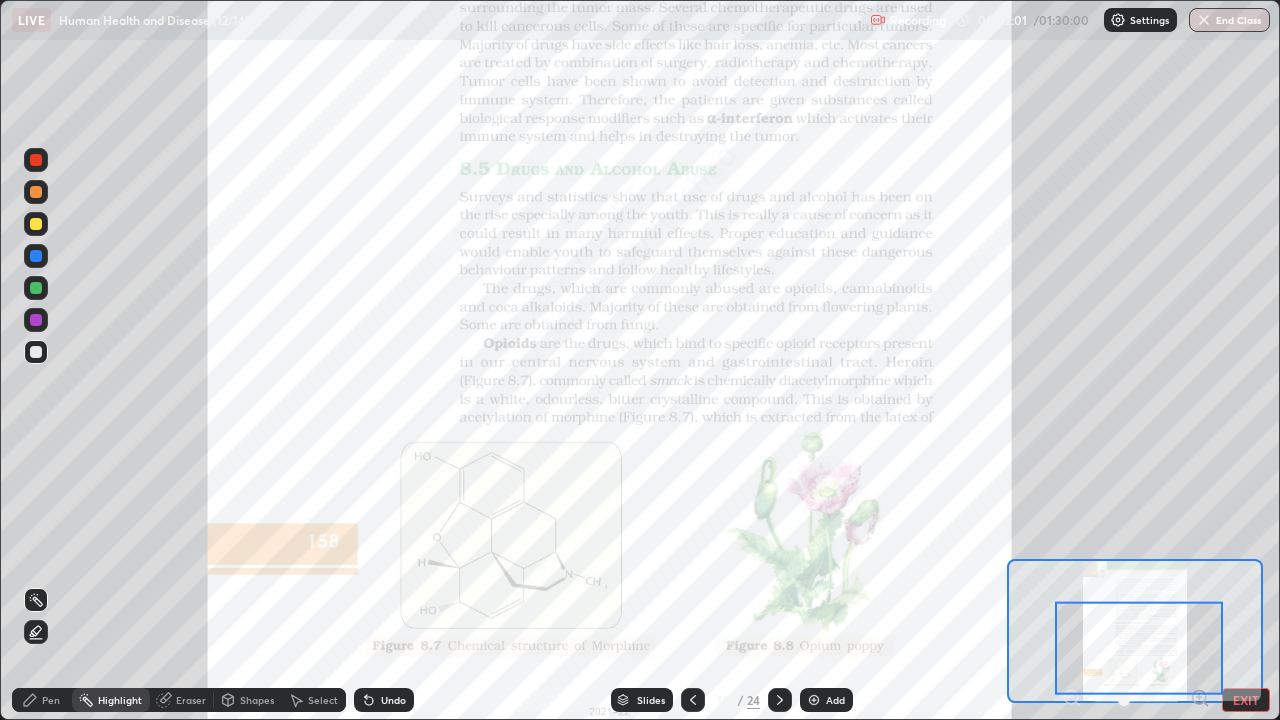 click 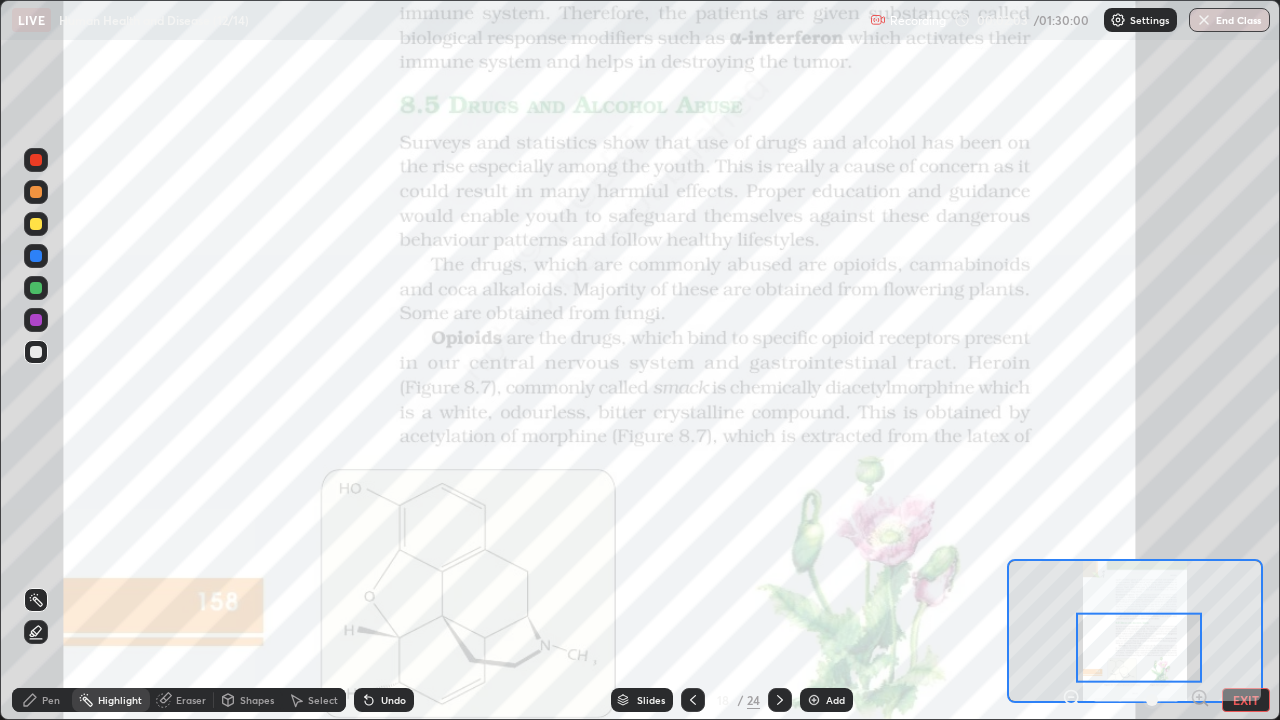 click 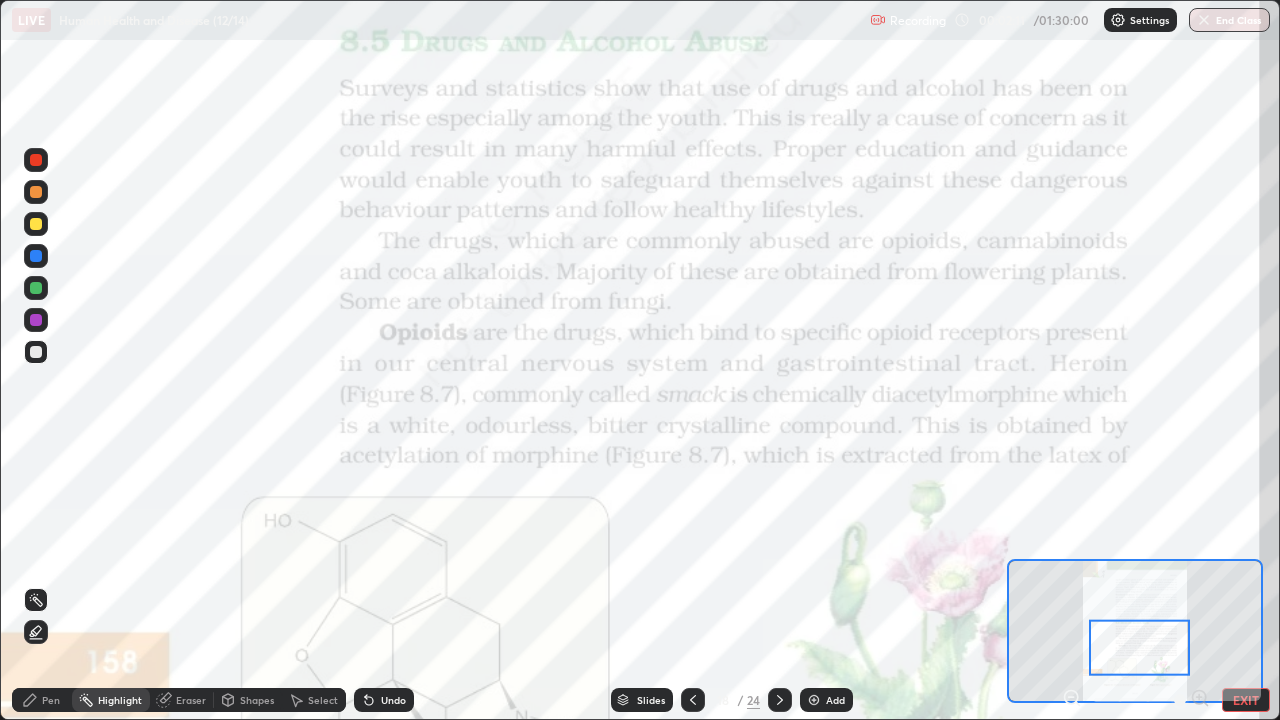 click 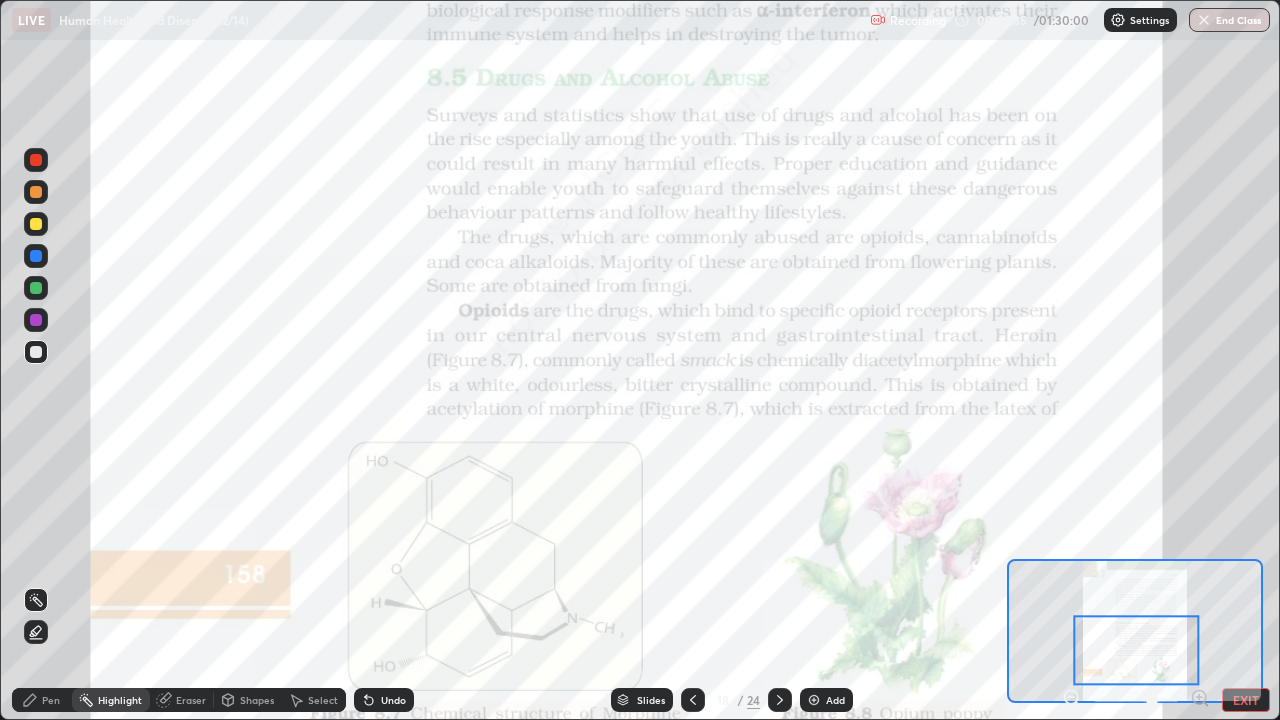 click at bounding box center (1137, 651) 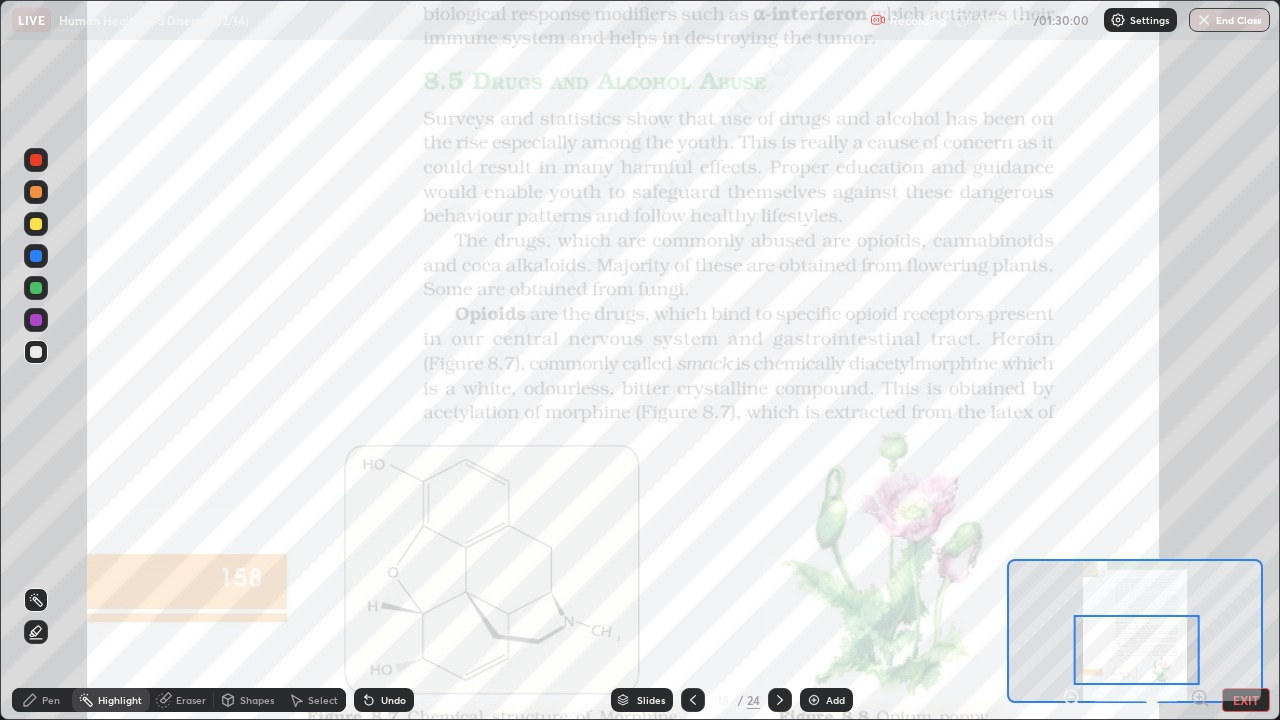 click on "Pen" at bounding box center (51, 700) 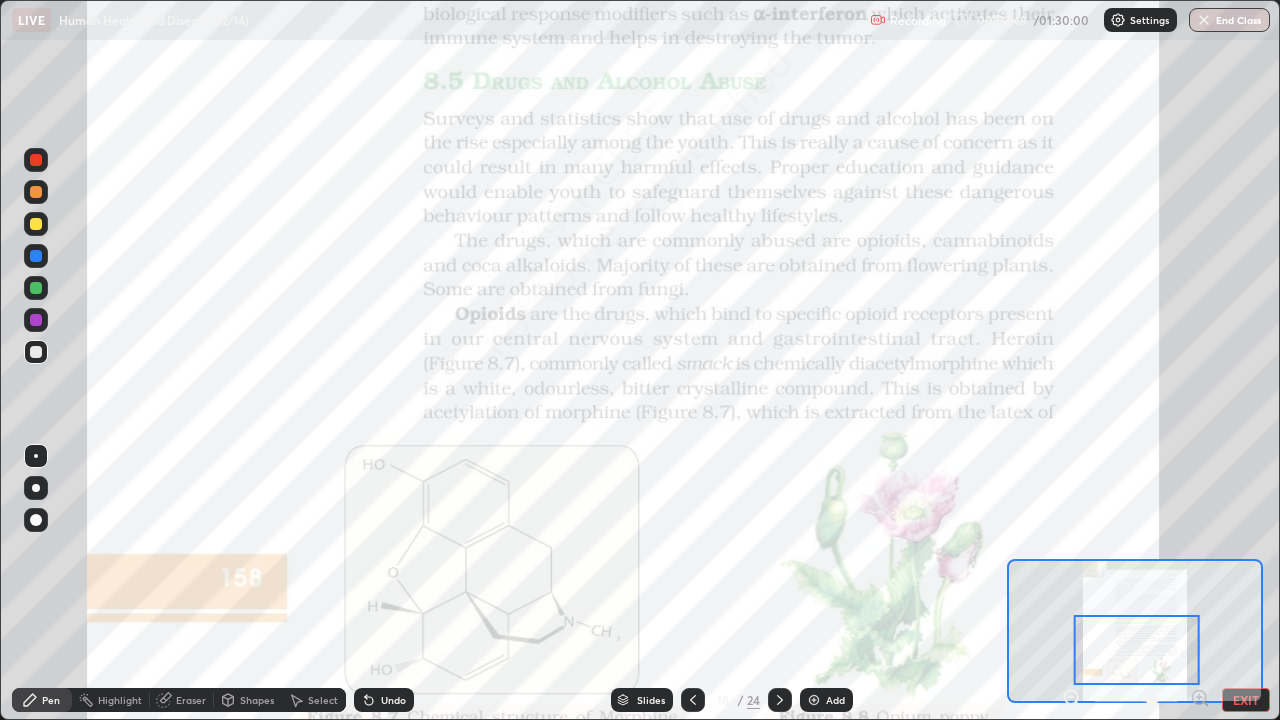 click at bounding box center (36, 288) 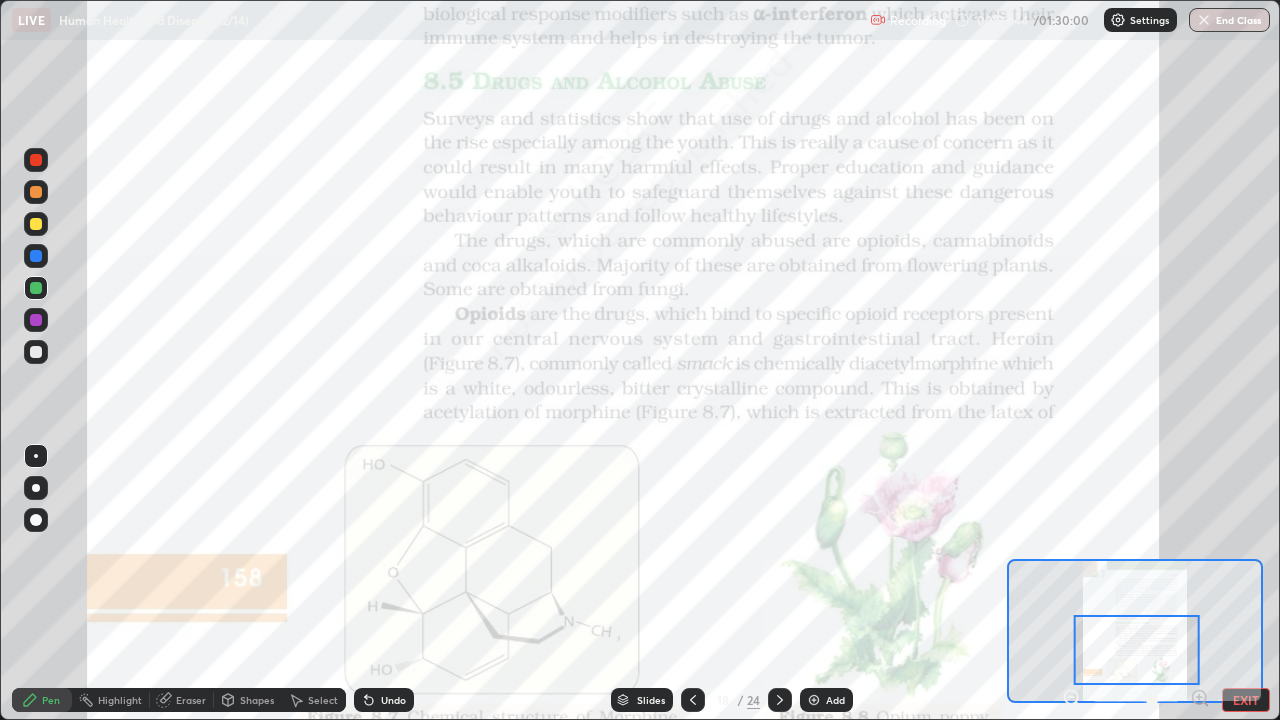 click at bounding box center (36, 160) 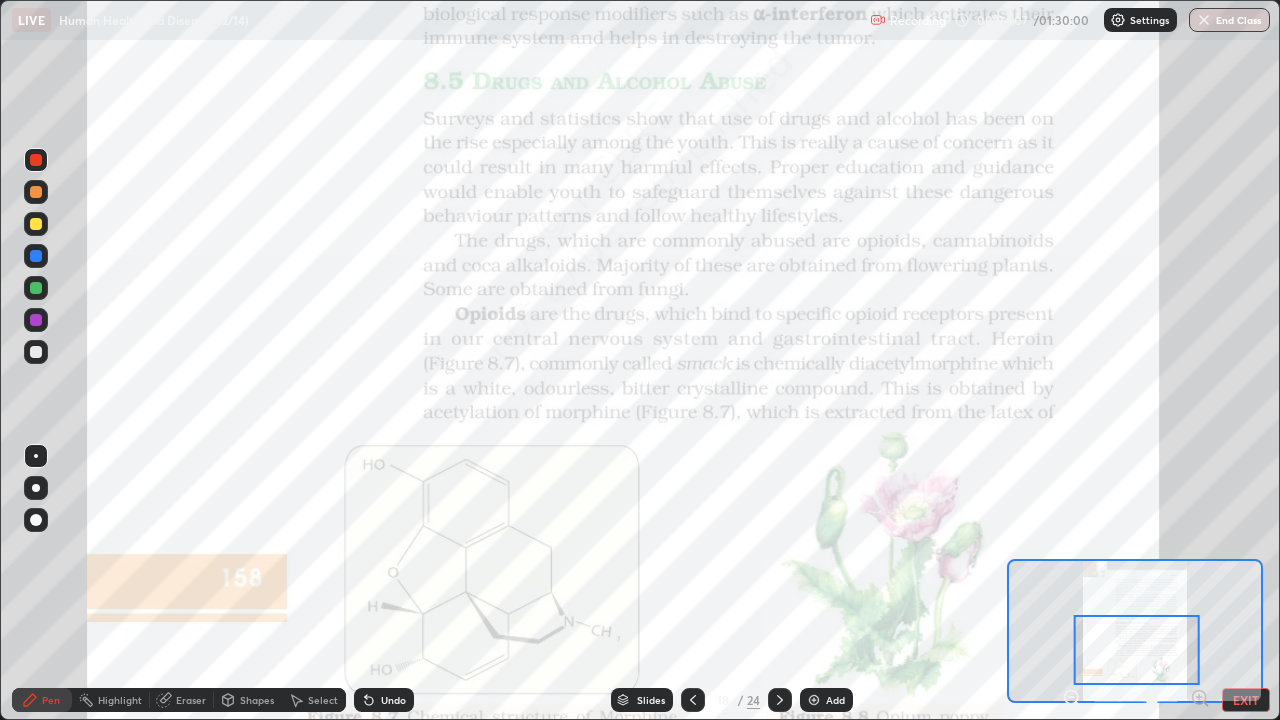 click at bounding box center (36, 288) 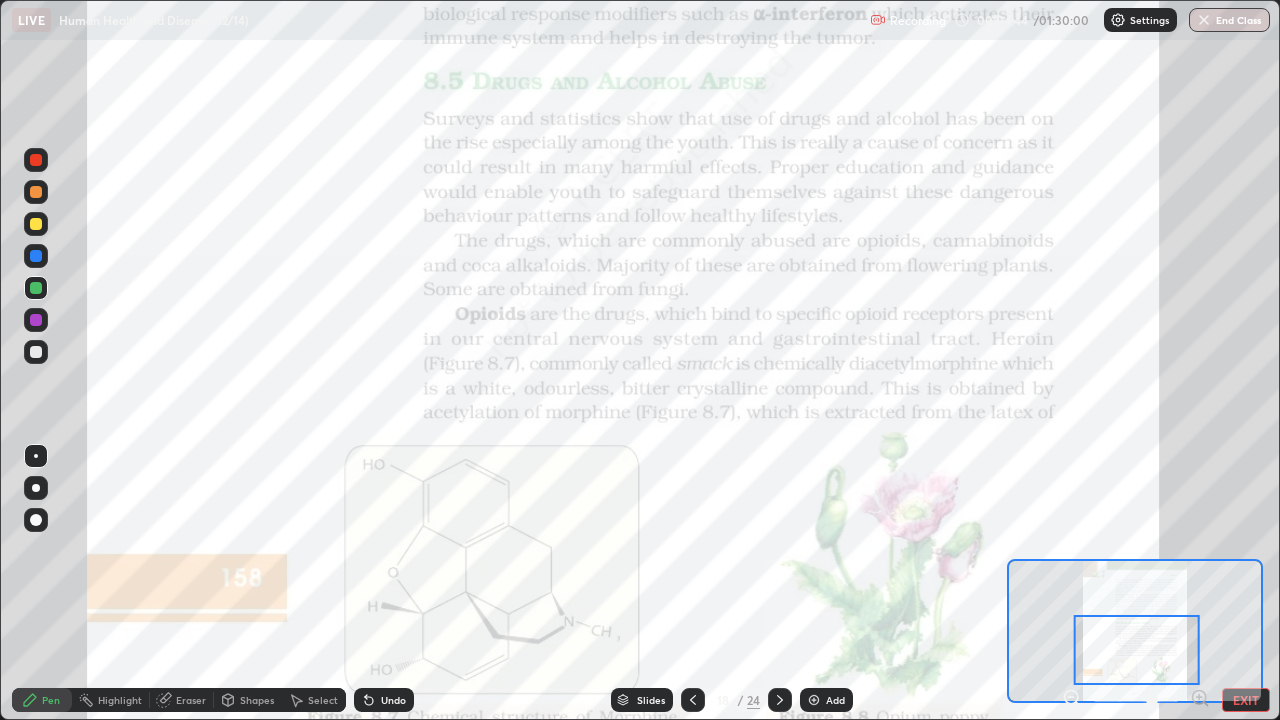 click at bounding box center [36, 256] 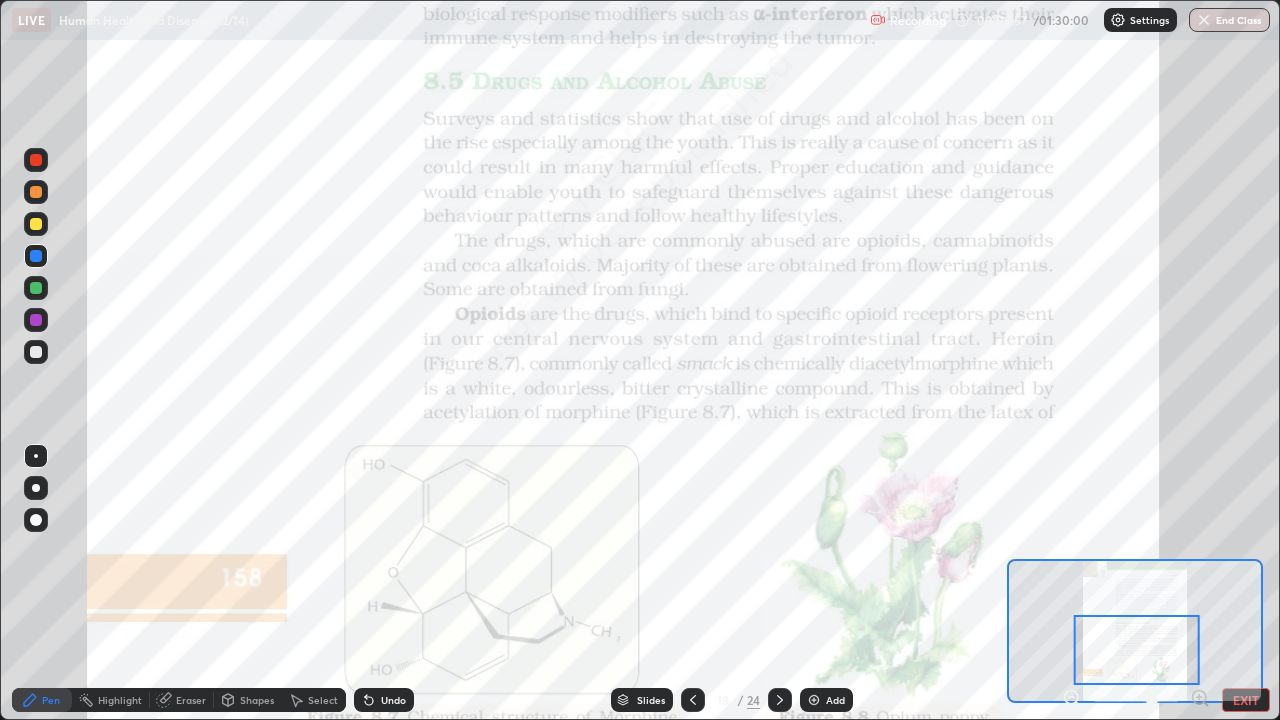 click at bounding box center (36, 288) 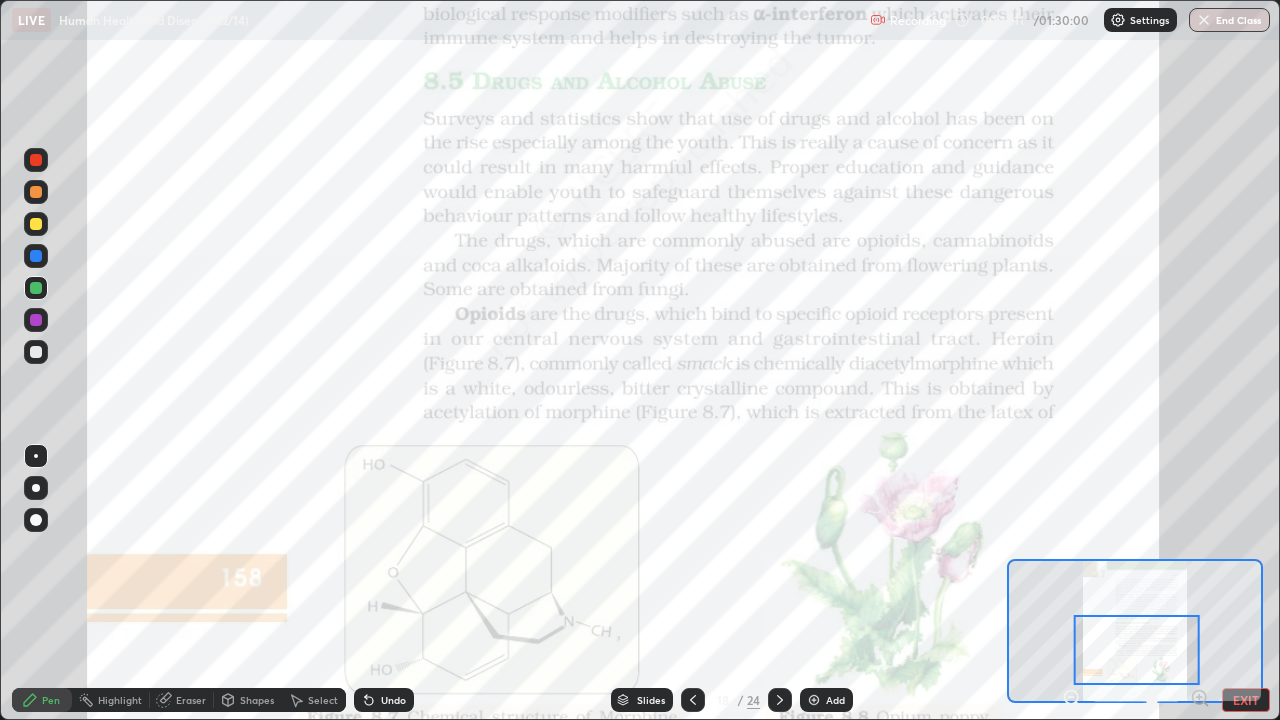 click at bounding box center (780, 700) 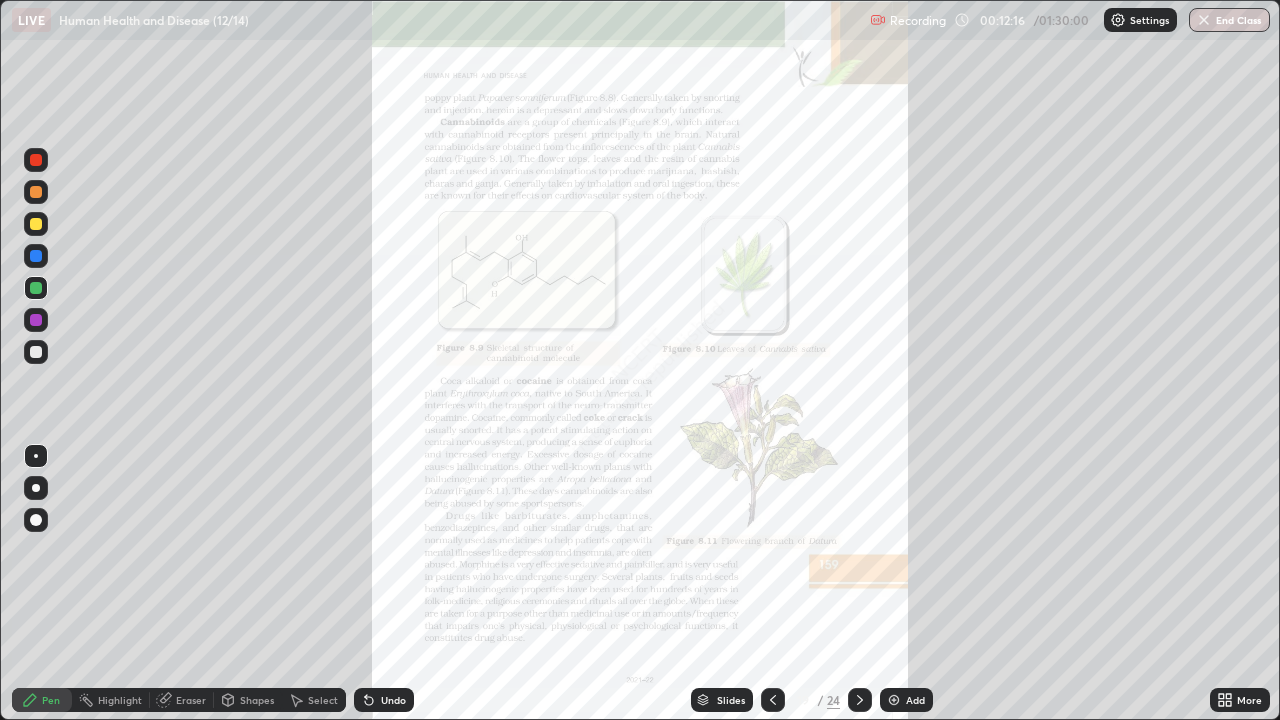 click 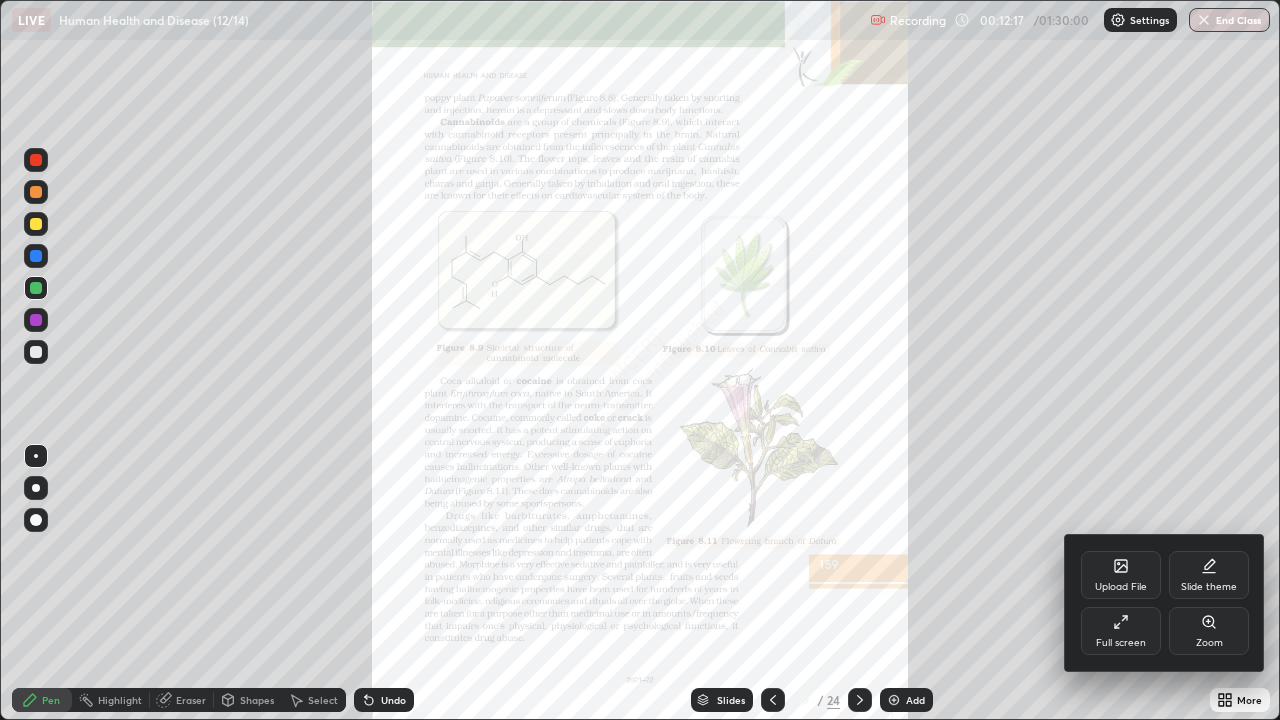 click on "Zoom" at bounding box center (1209, 631) 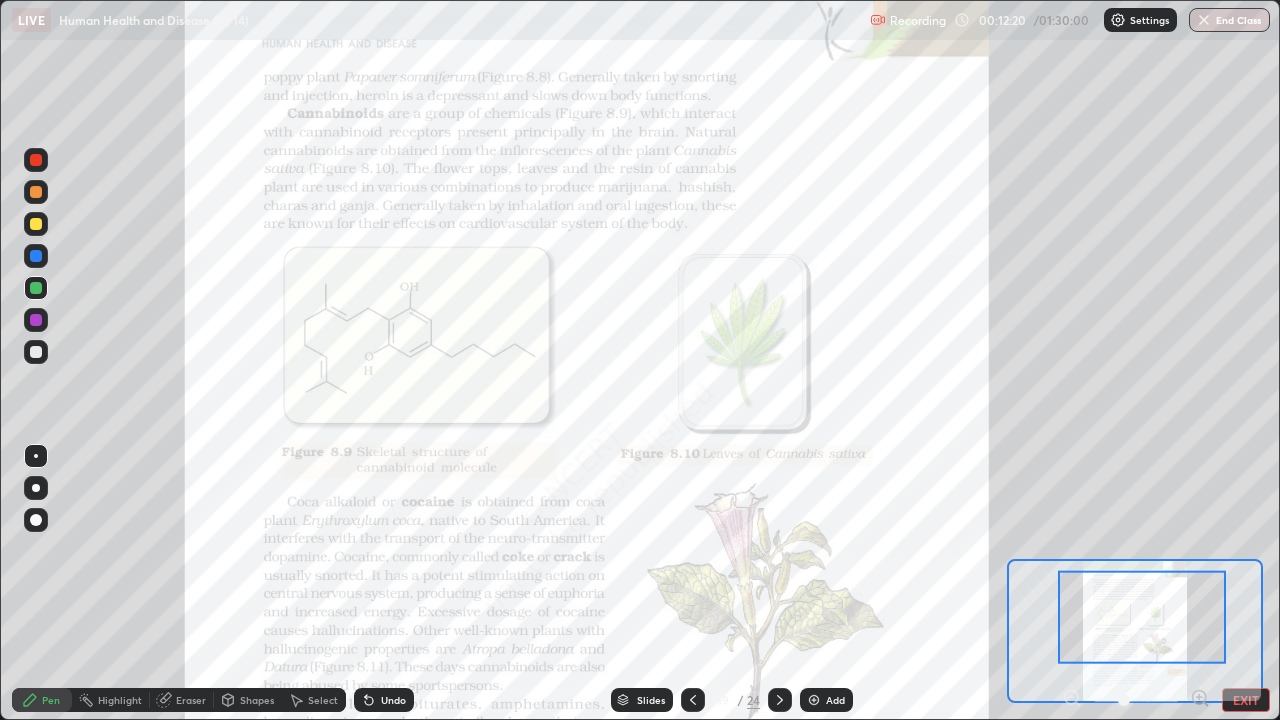 click 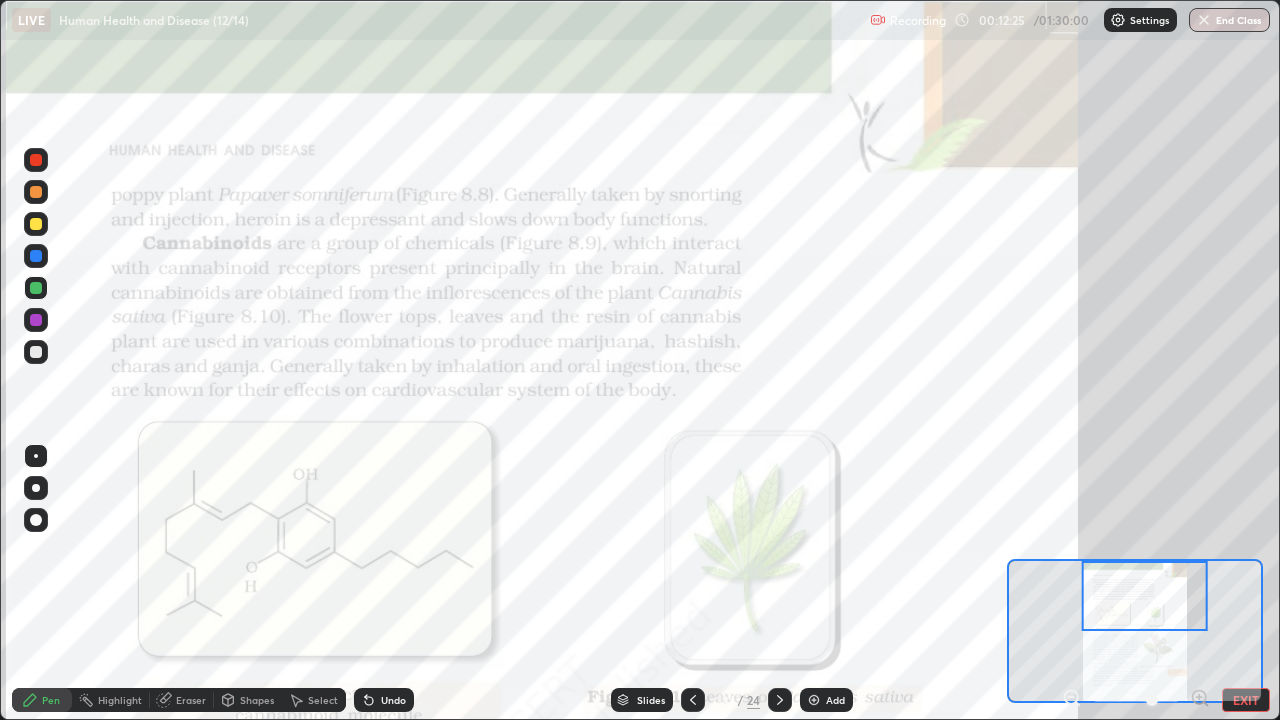 click at bounding box center [36, 160] 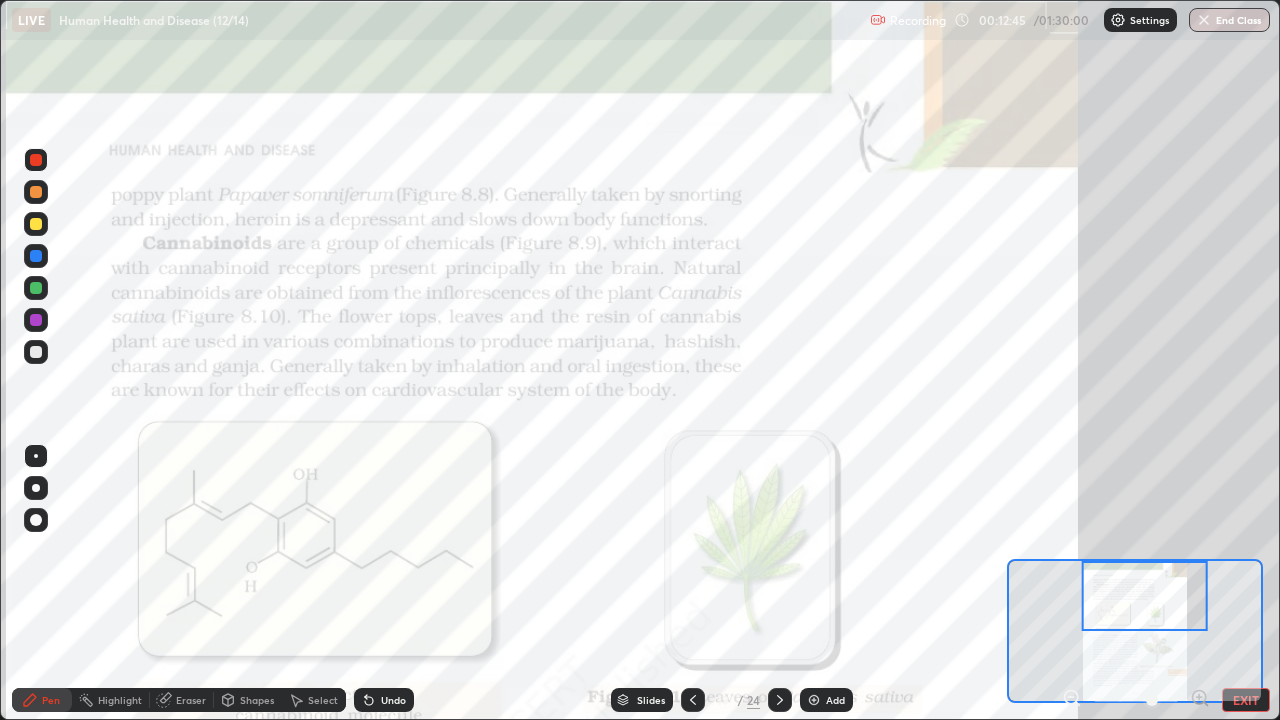 click at bounding box center [36, 288] 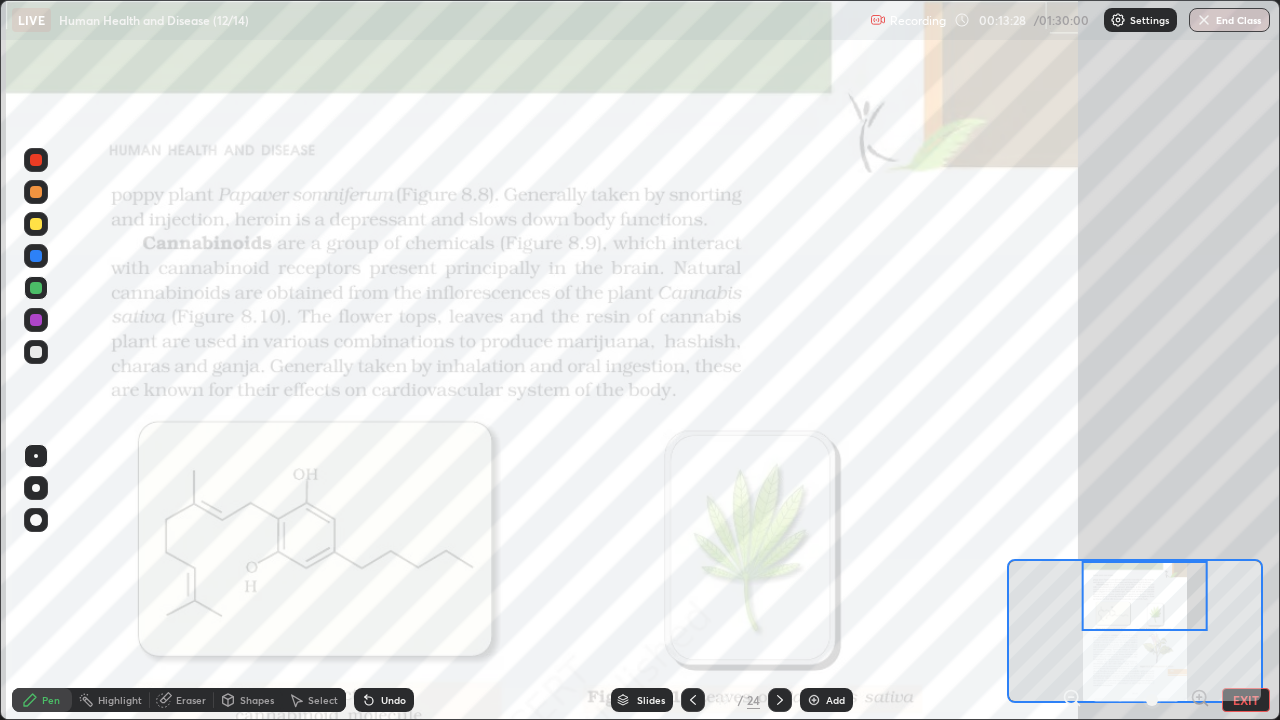 click at bounding box center [36, 288] 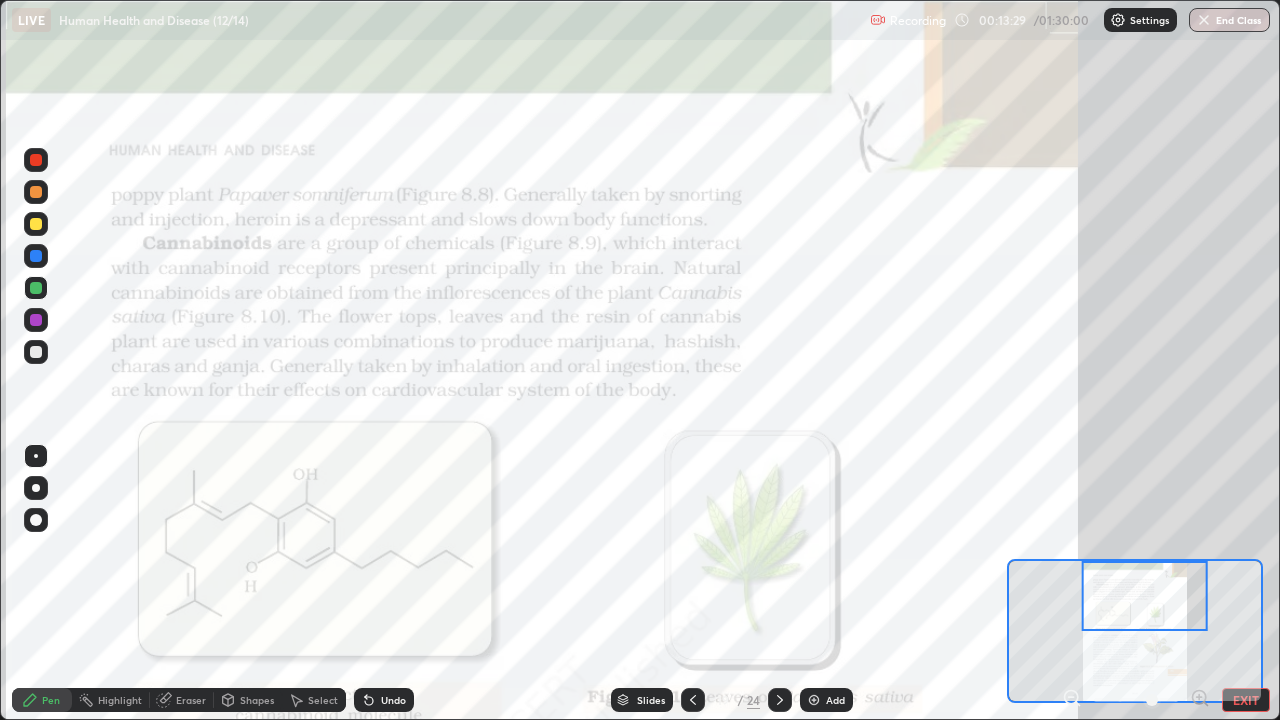 click at bounding box center [36, 288] 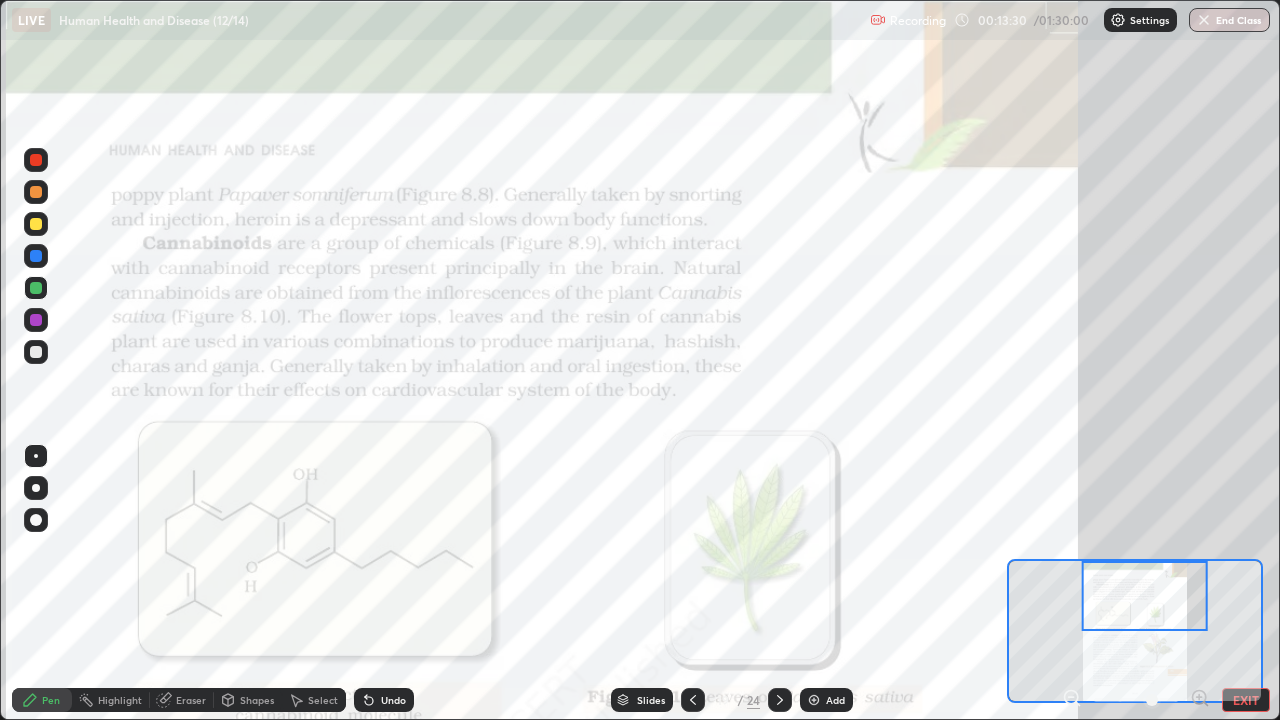 click at bounding box center (36, 288) 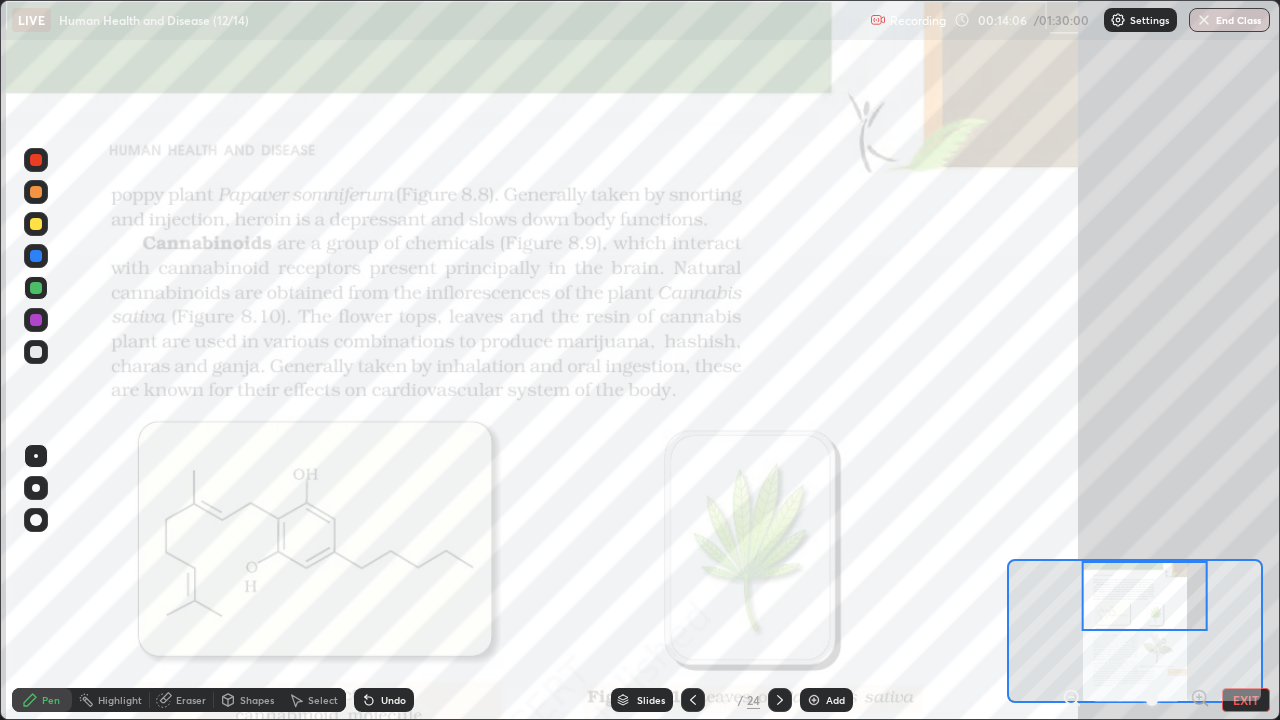 click at bounding box center (36, 288) 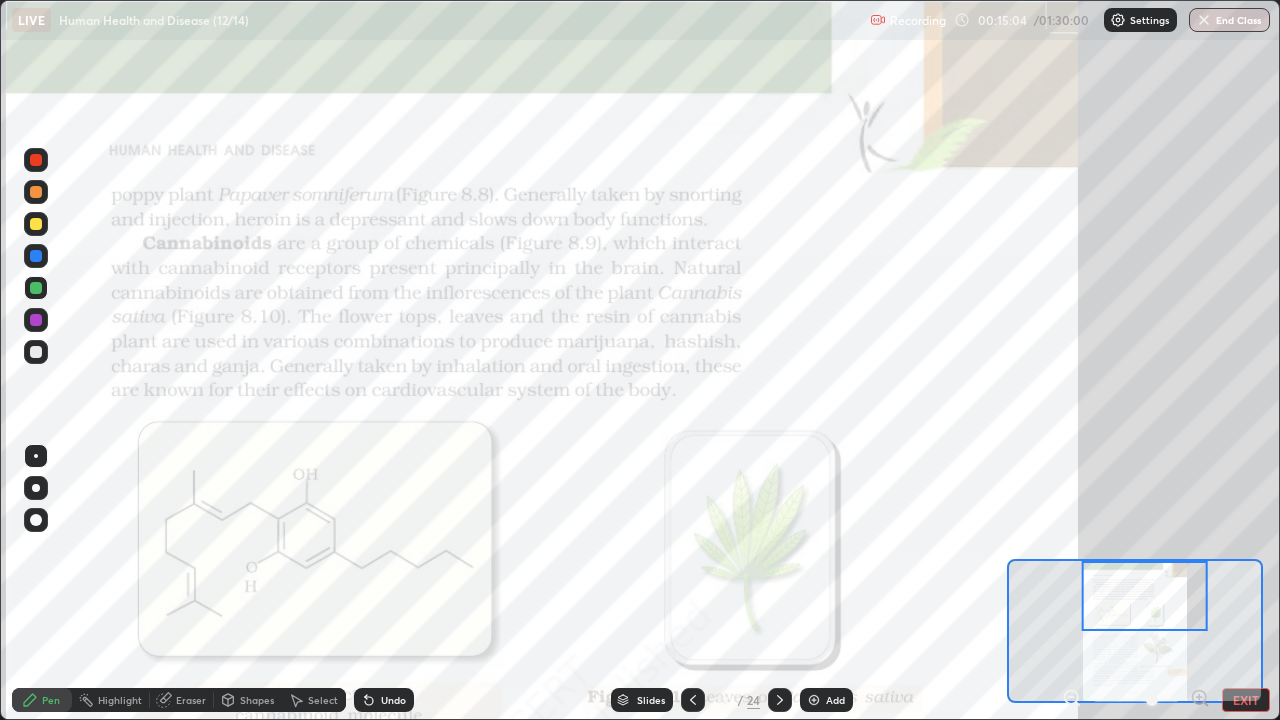 click at bounding box center [36, 160] 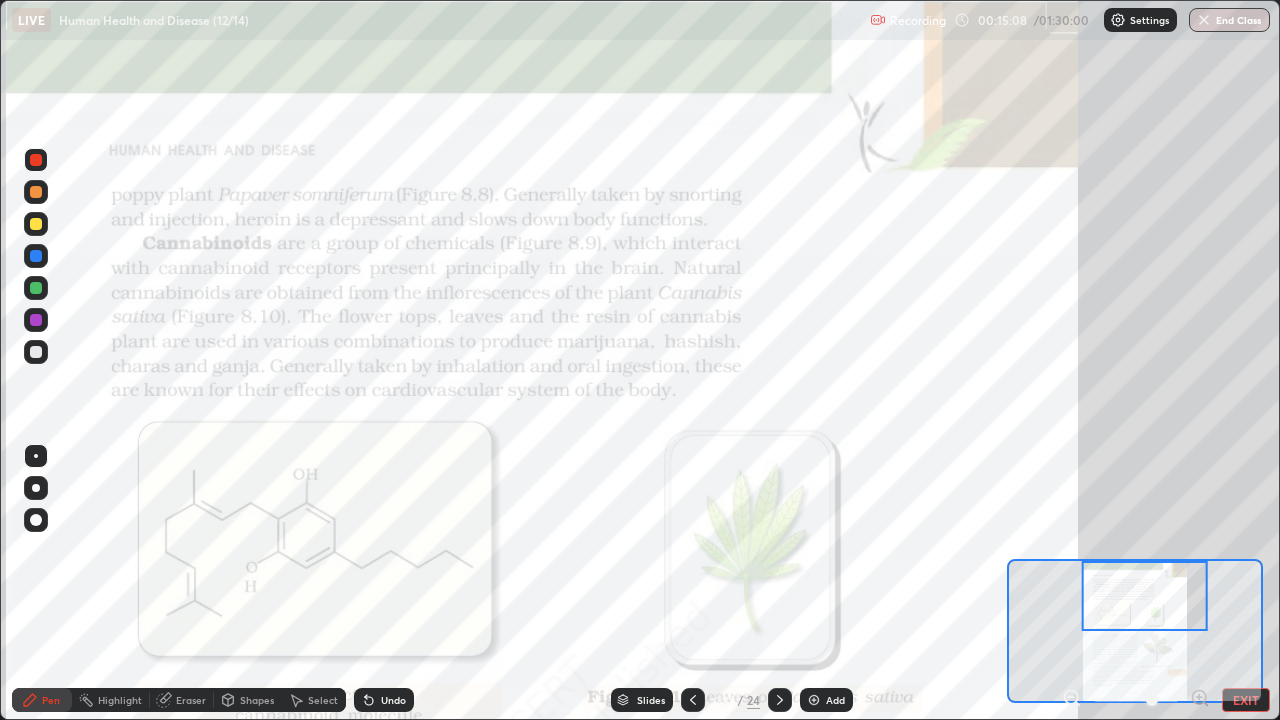 click at bounding box center (36, 288) 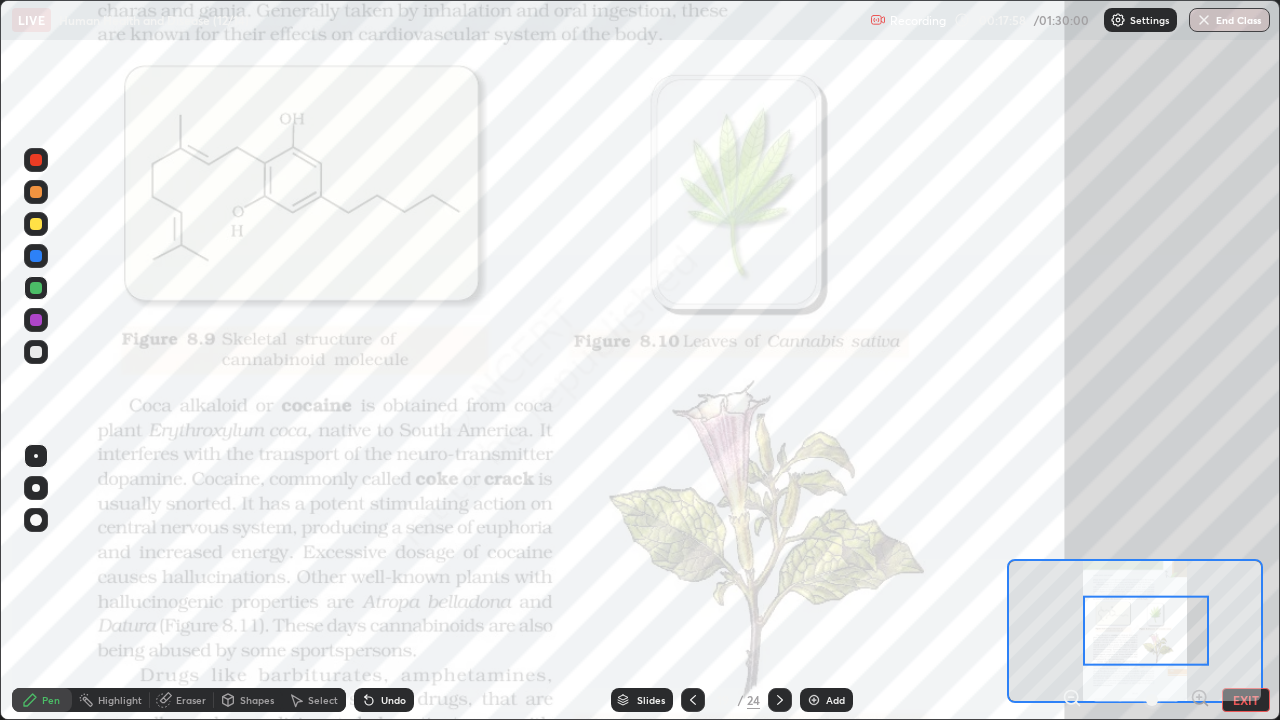 click at bounding box center [36, 288] 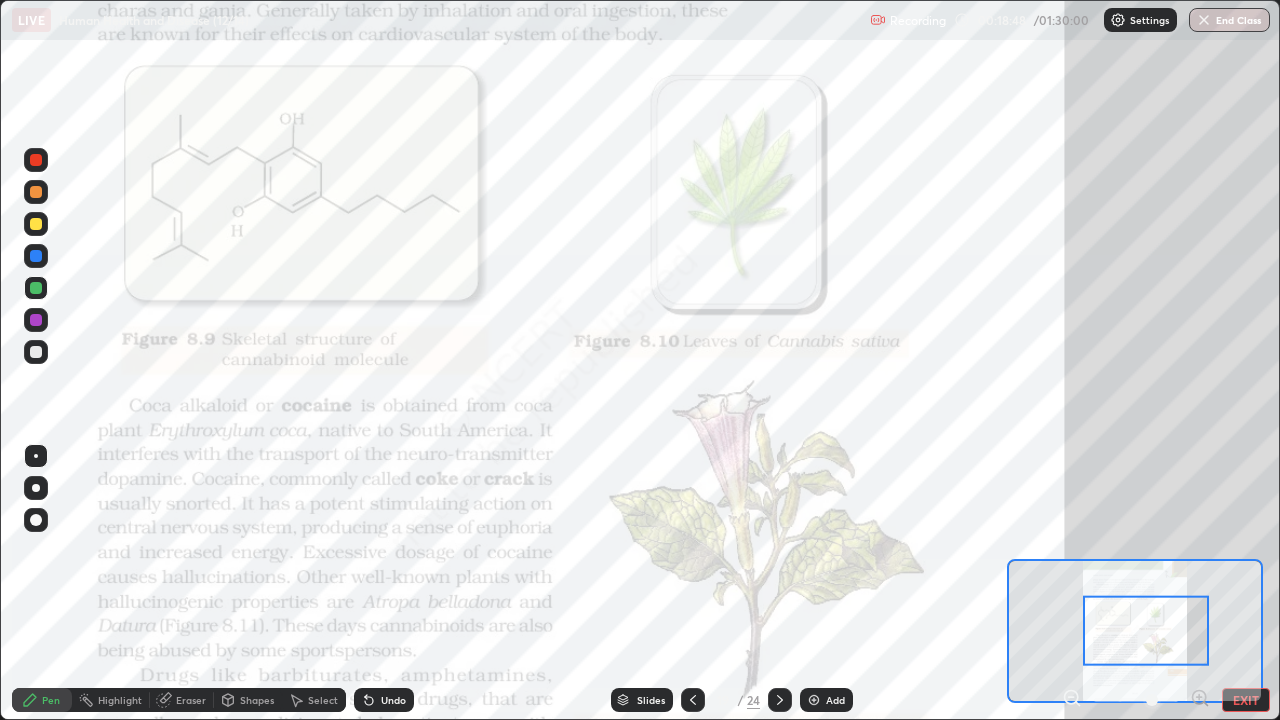 click at bounding box center (36, 288) 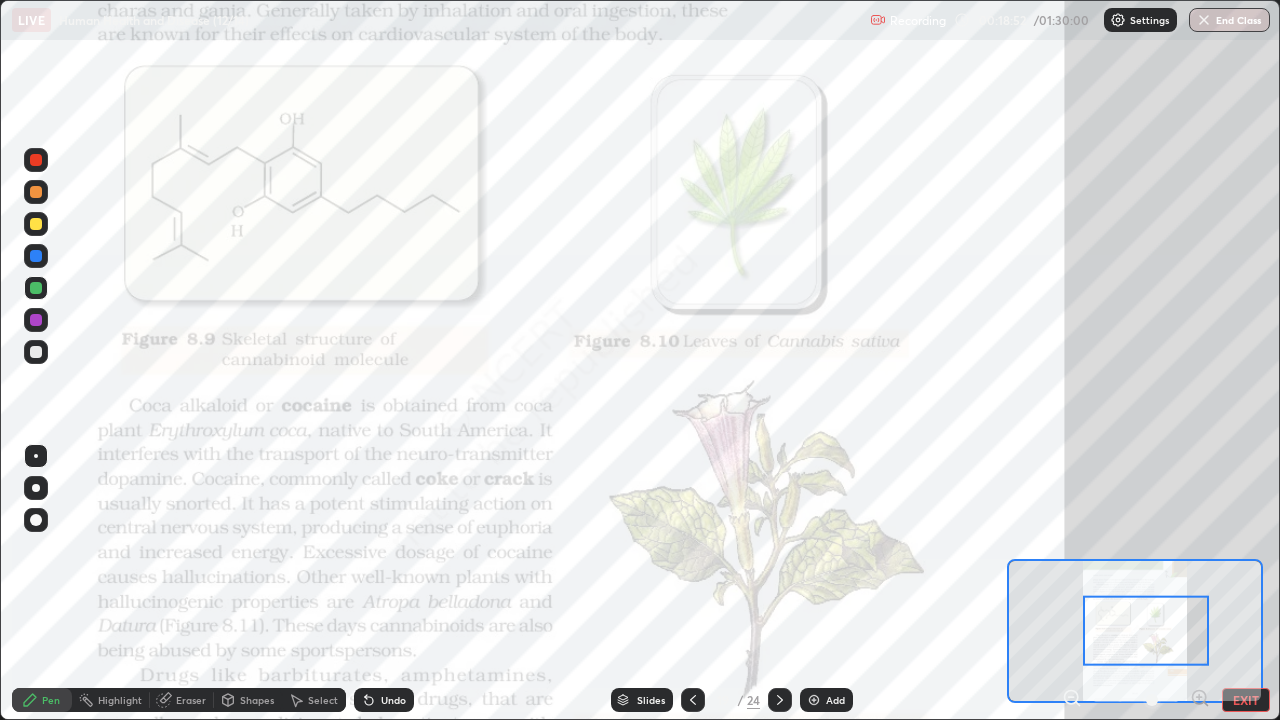 click at bounding box center (36, 160) 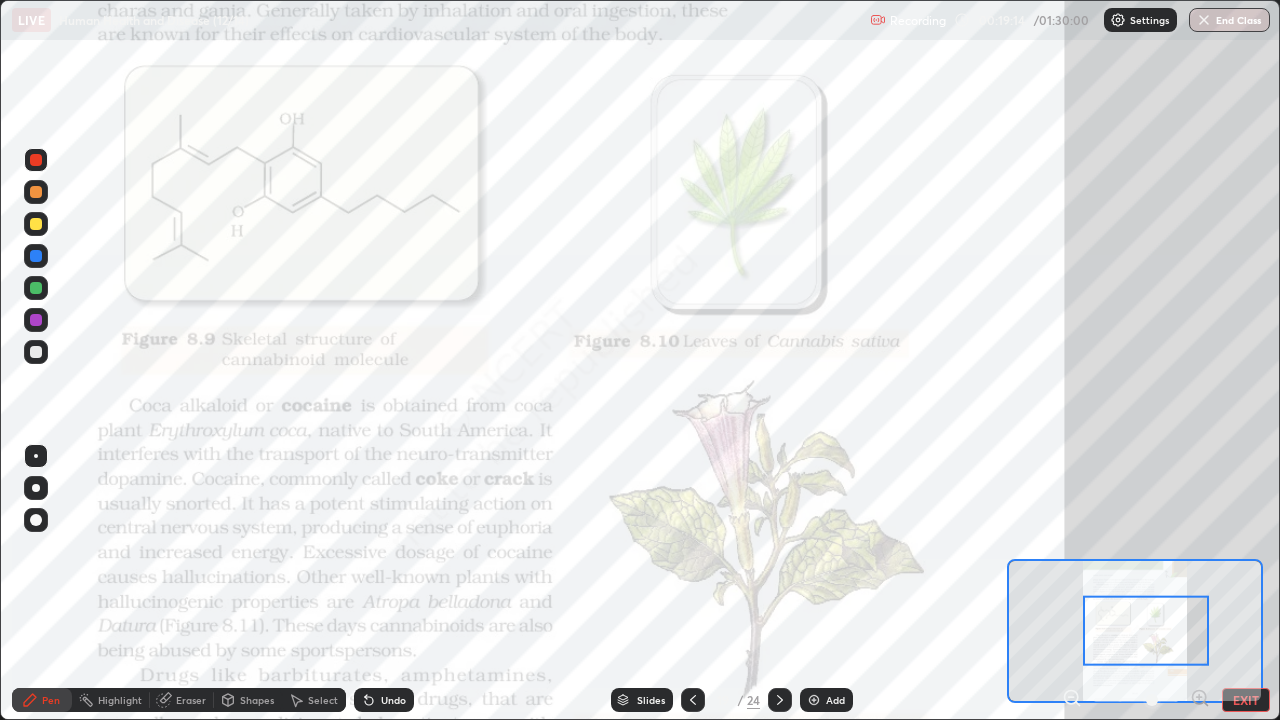 click at bounding box center [36, 288] 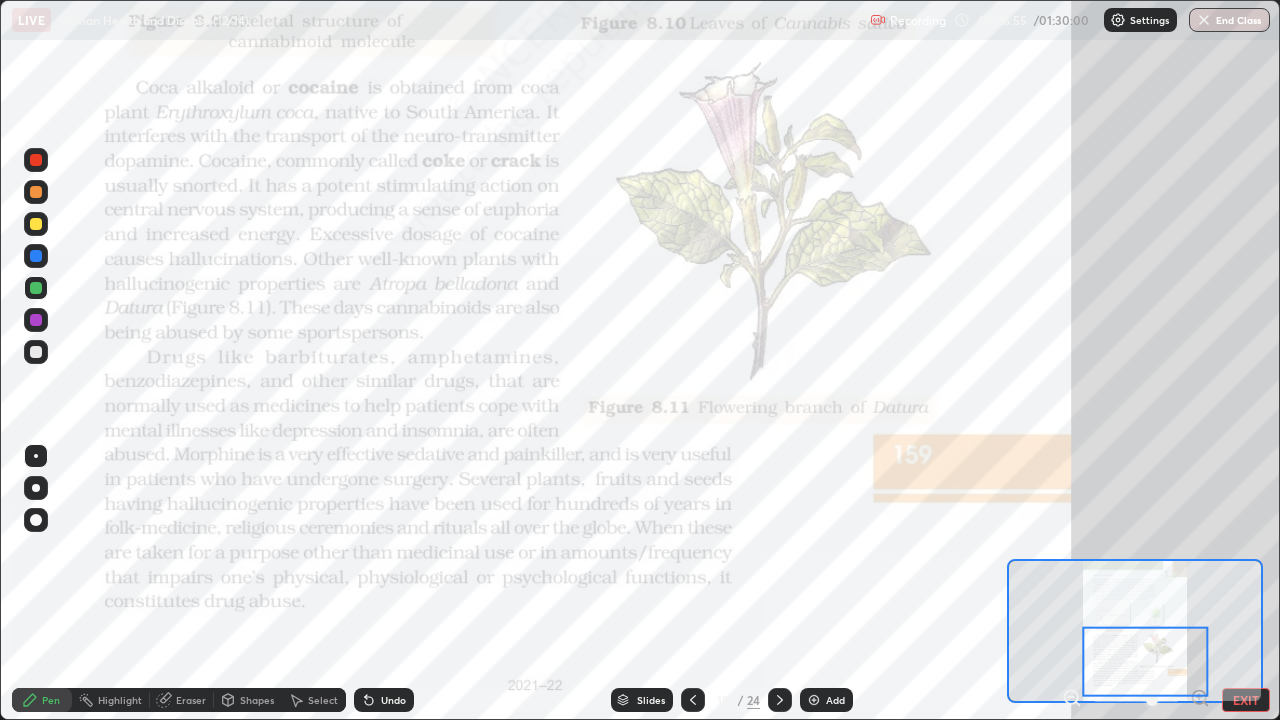 click 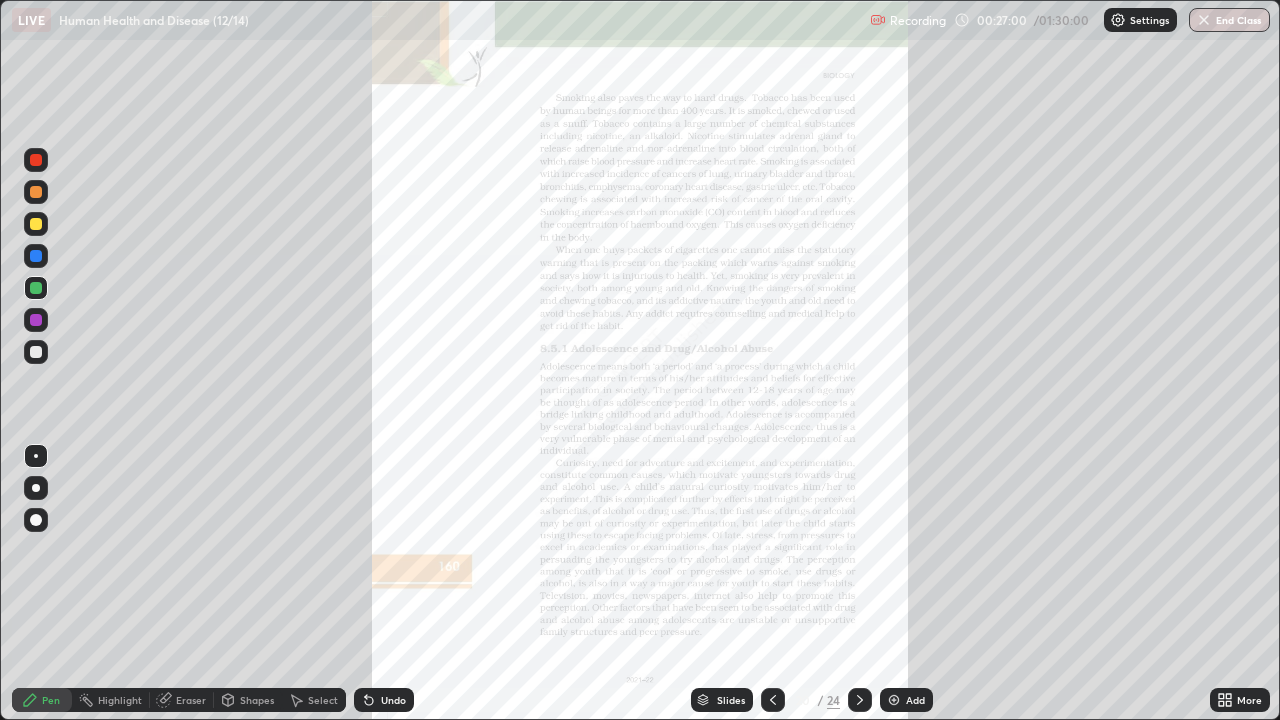 click 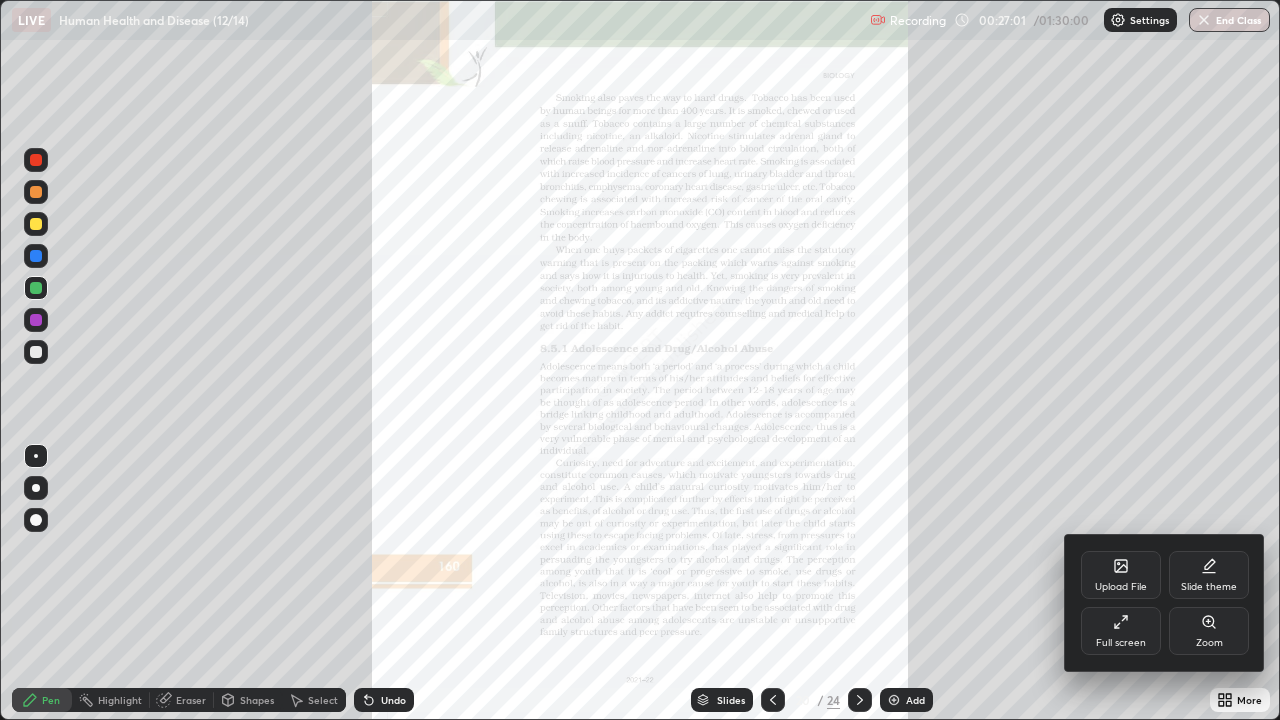 click 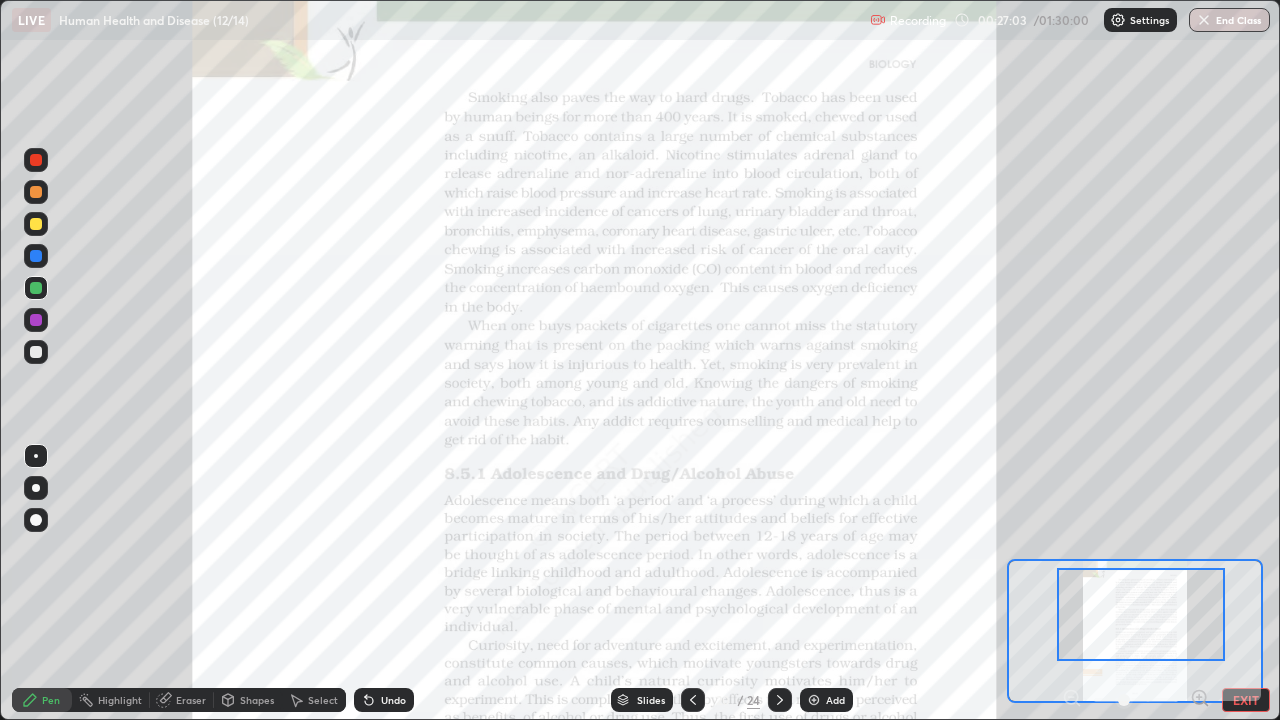 click 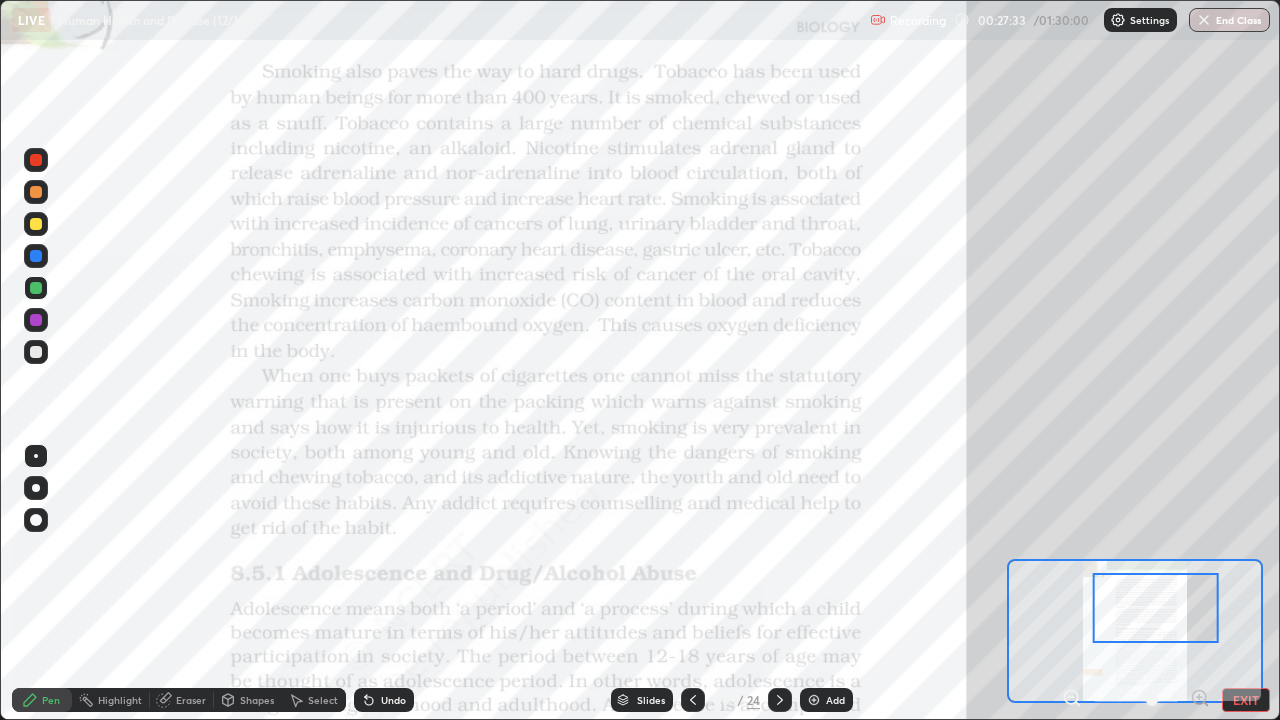 click at bounding box center (36, 288) 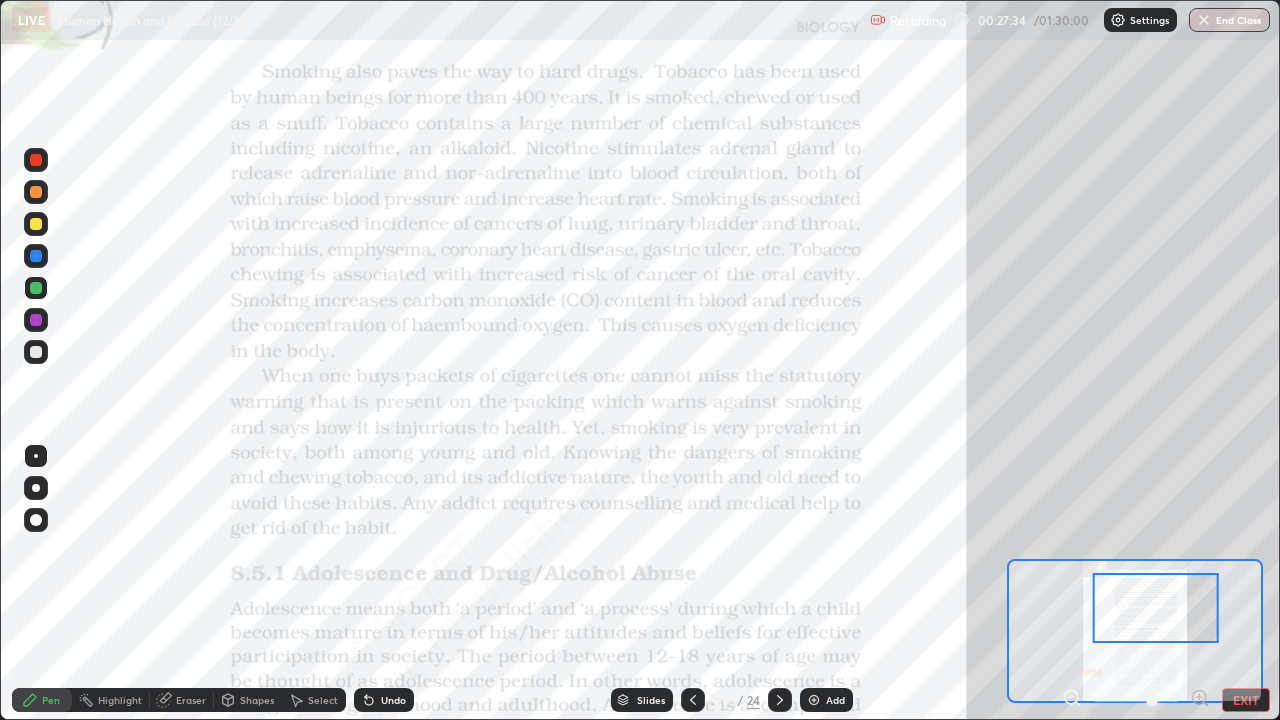 click at bounding box center (36, 288) 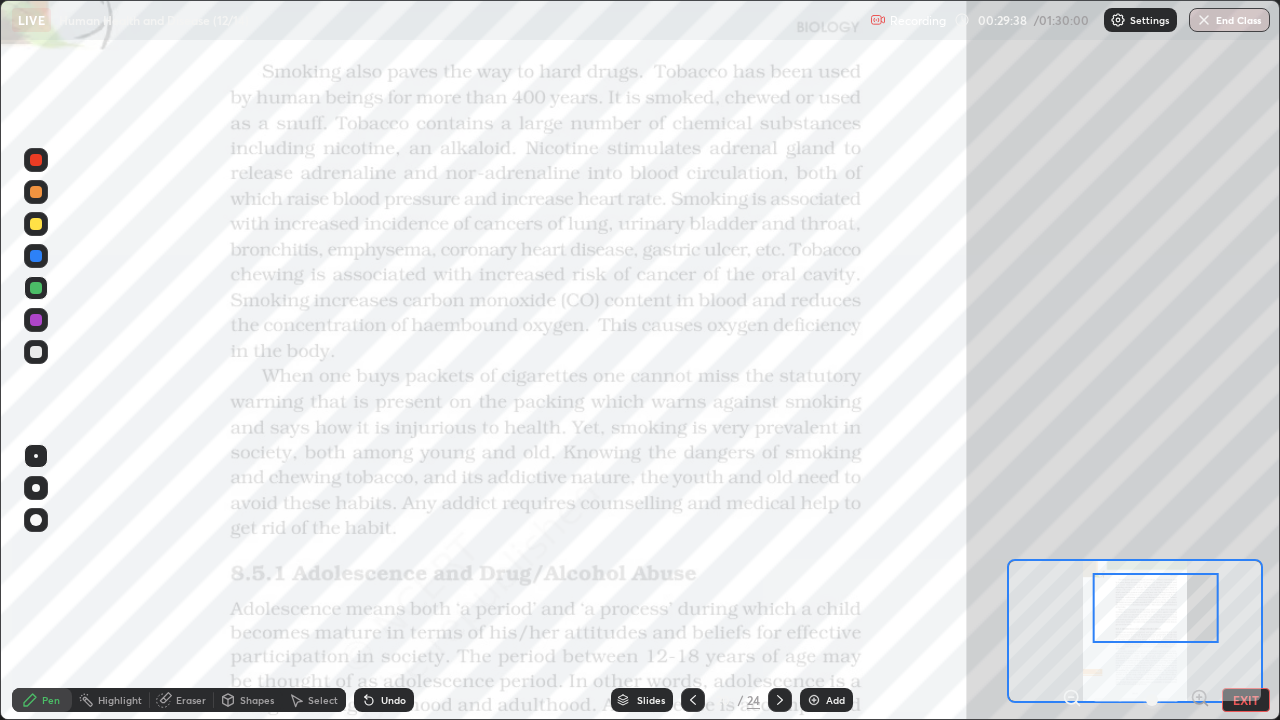 click at bounding box center (36, 288) 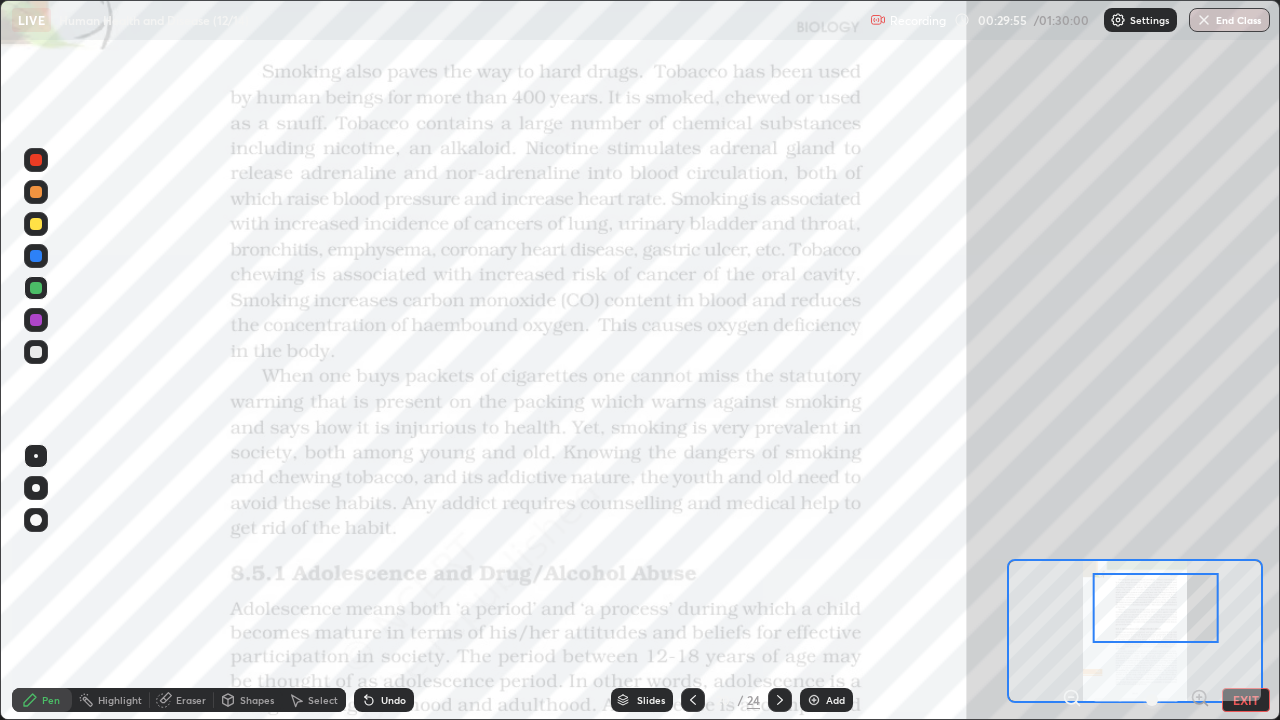 click at bounding box center (36, 320) 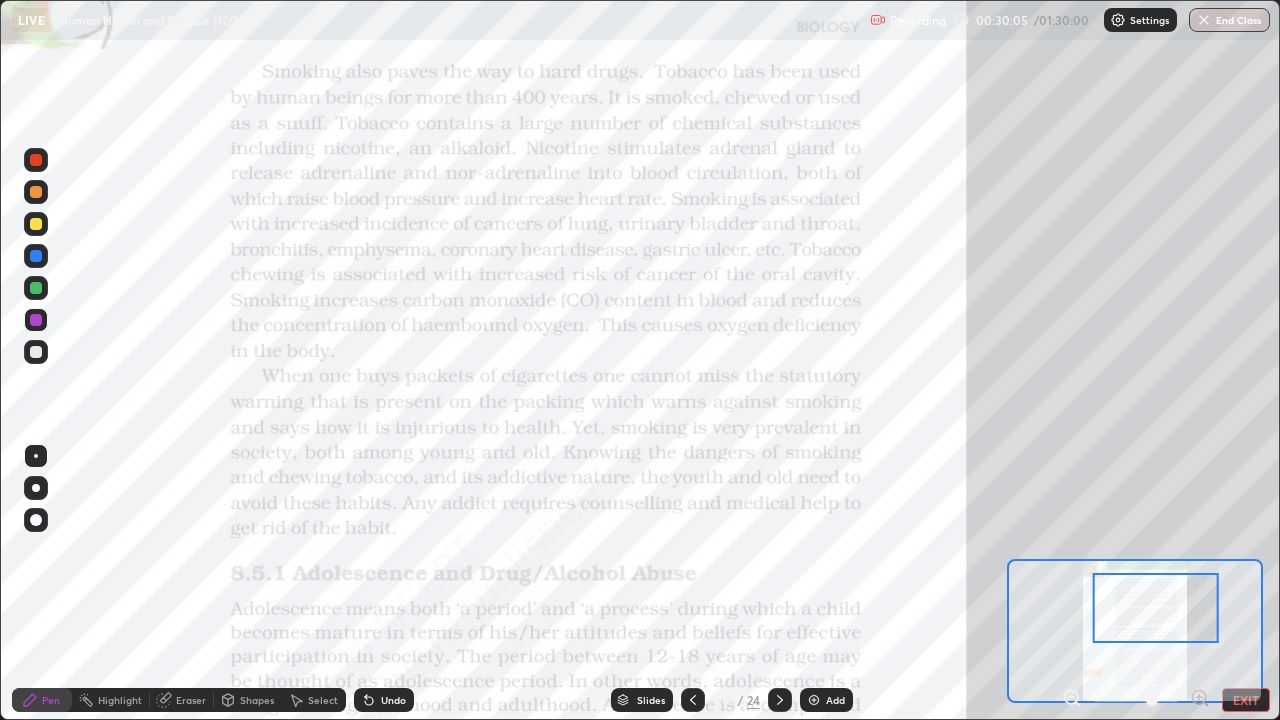 click on "Eraser" at bounding box center (191, 700) 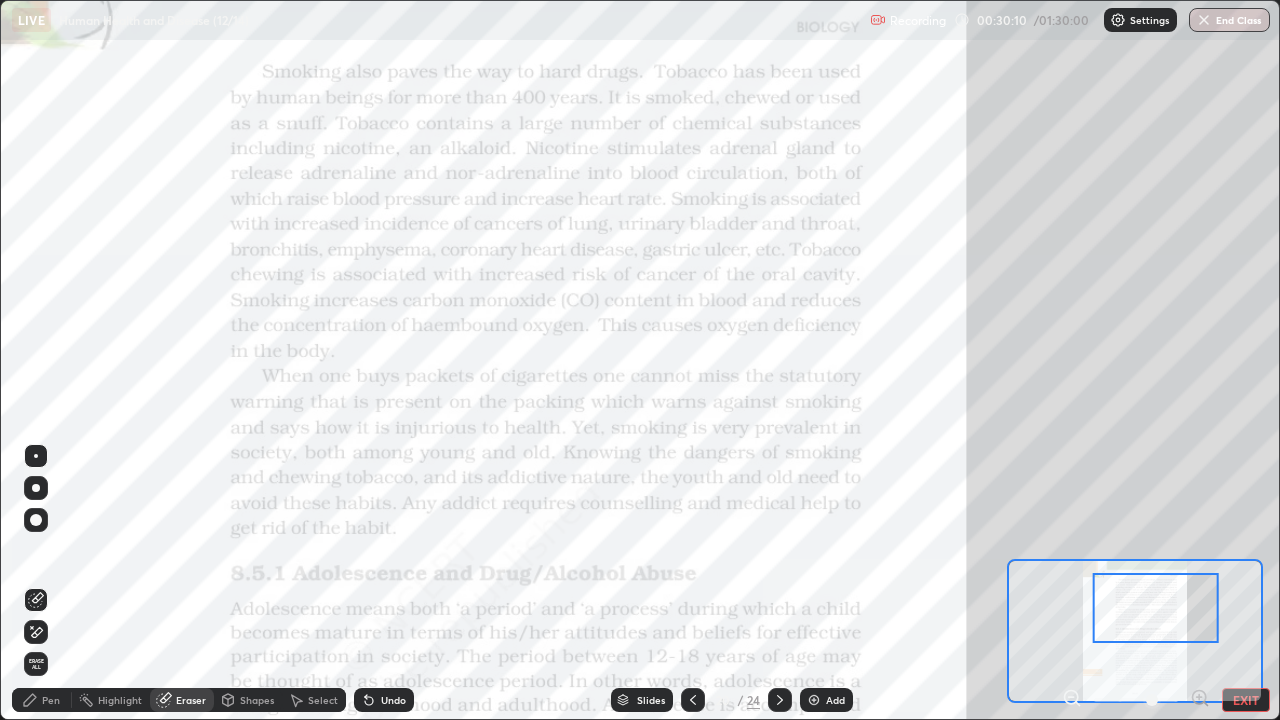 click on "Pen" at bounding box center [51, 700] 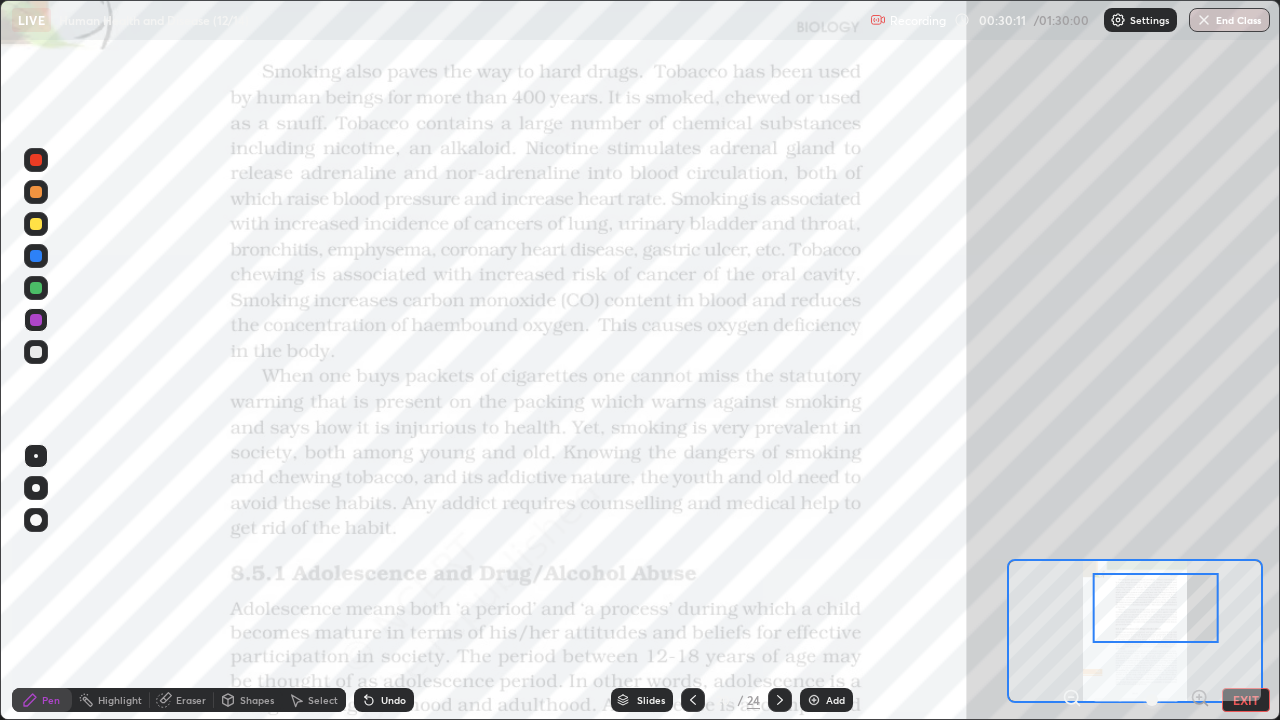 click at bounding box center (36, 320) 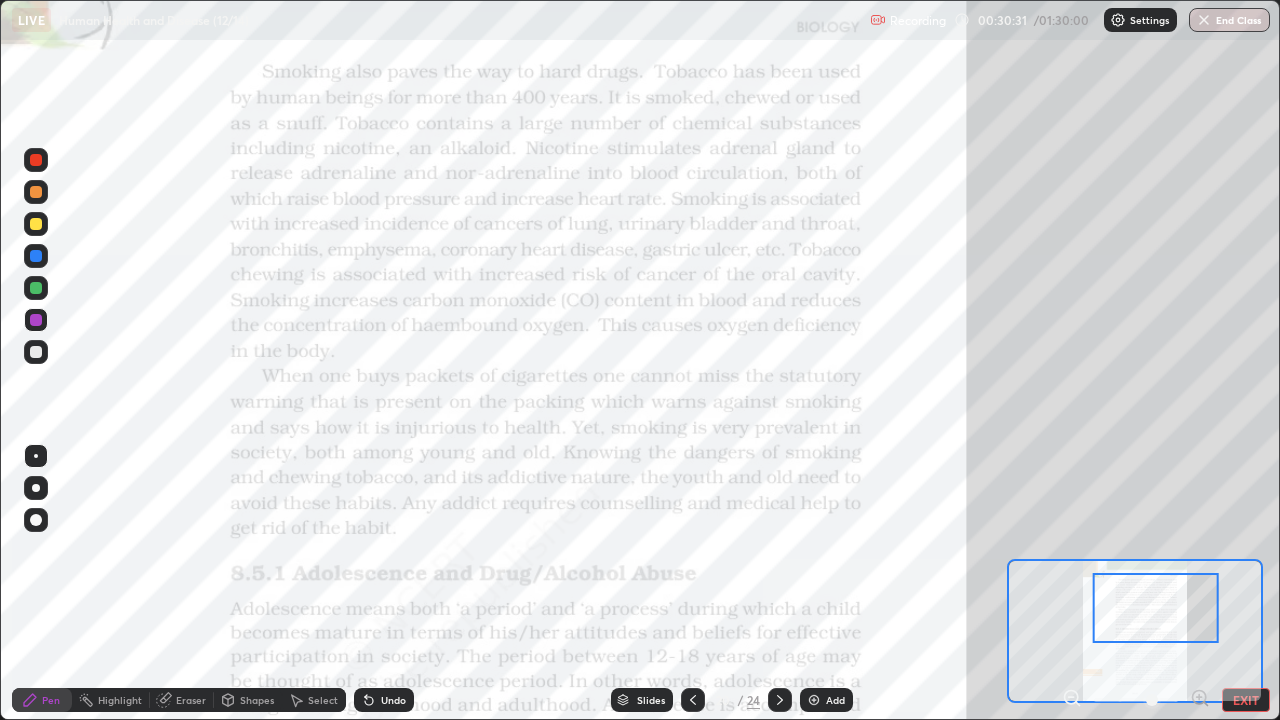 click on "Eraser" at bounding box center (191, 700) 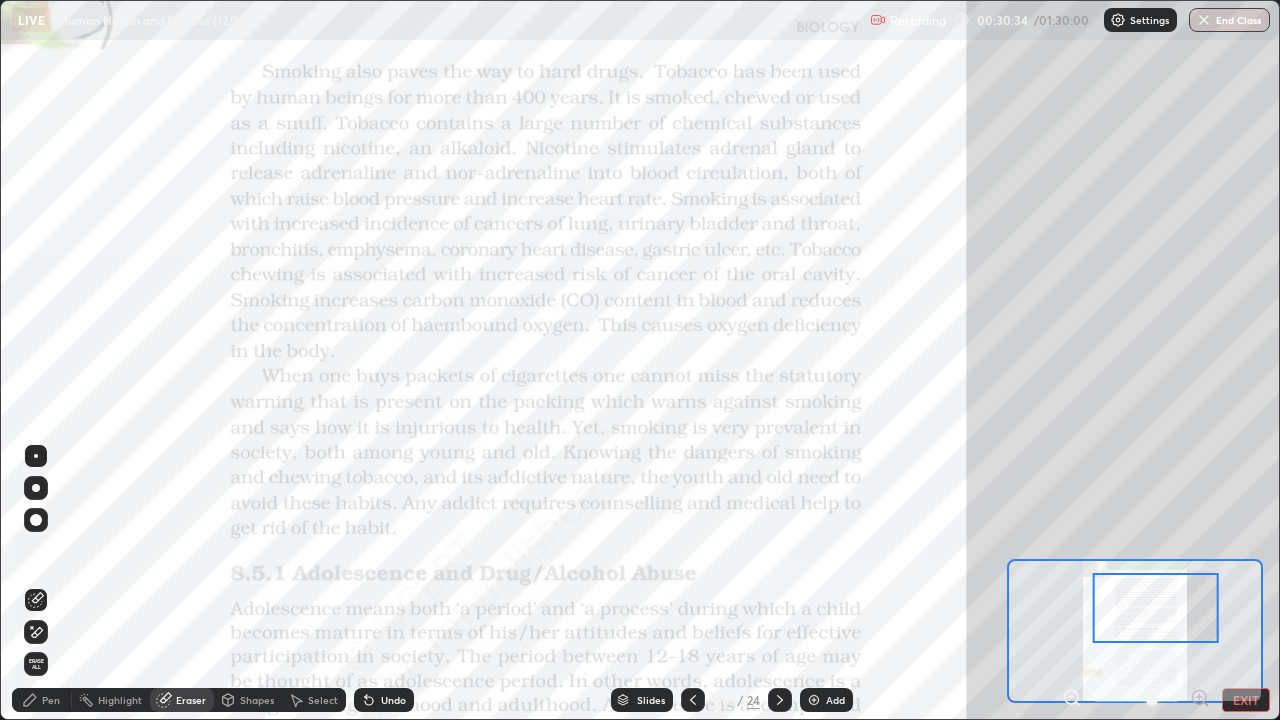 click on "Pen" at bounding box center [42, 700] 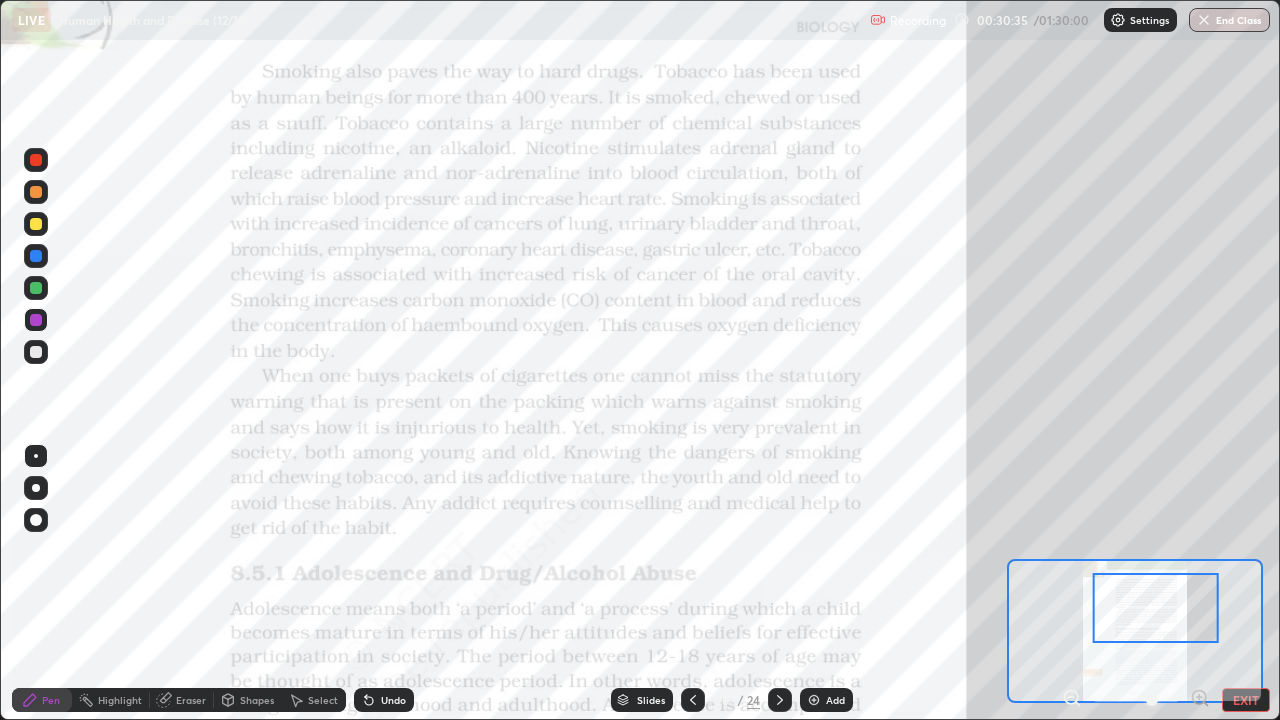 click at bounding box center (36, 288) 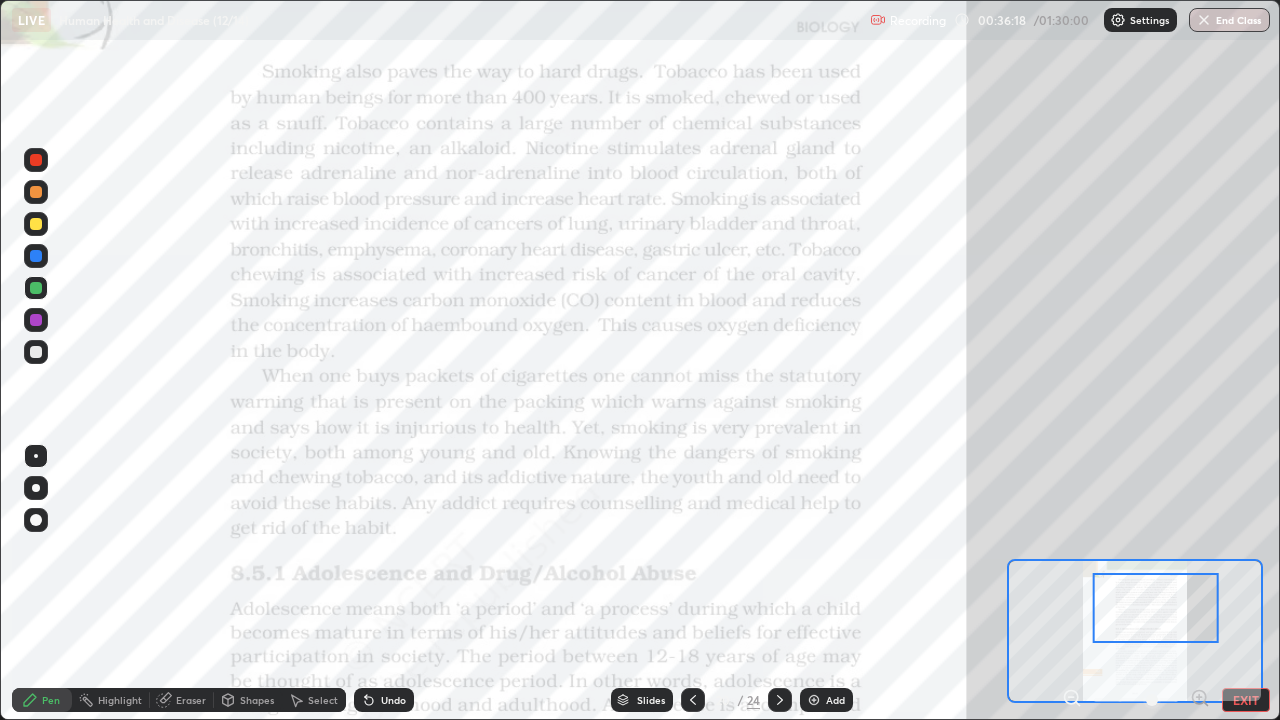 click on "Eraser" at bounding box center [191, 700] 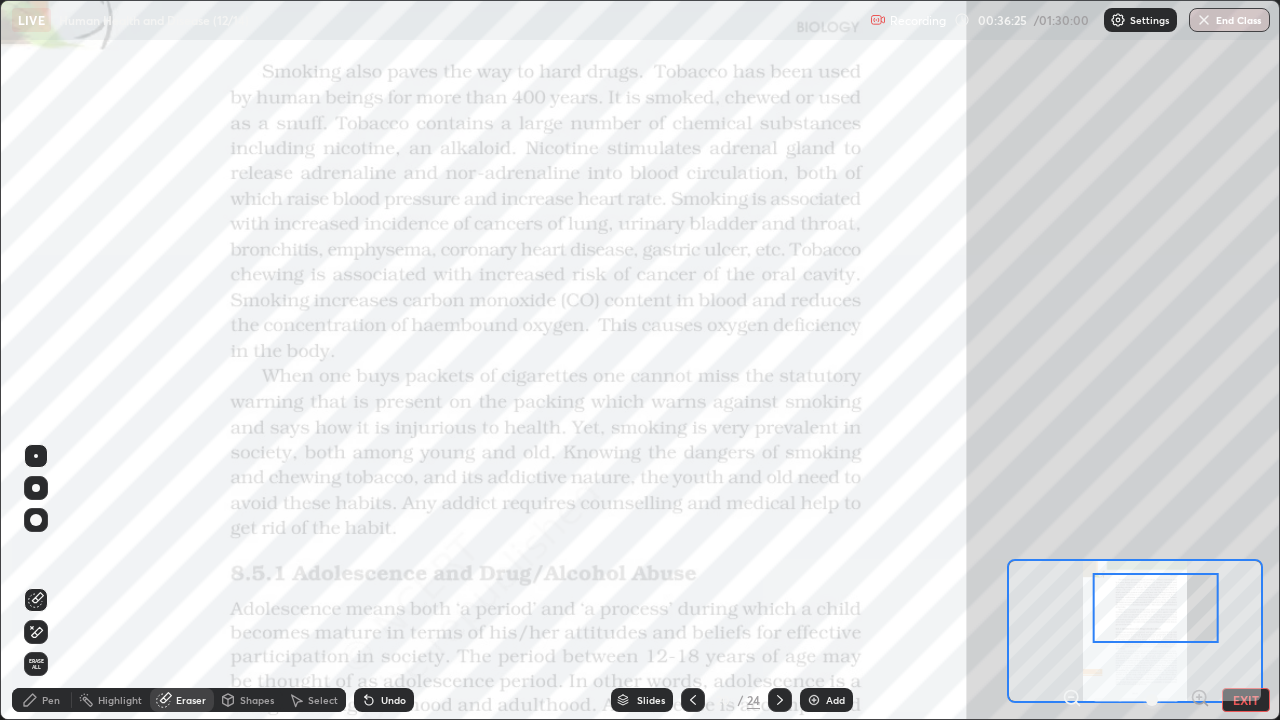 click on "Pen" at bounding box center [51, 700] 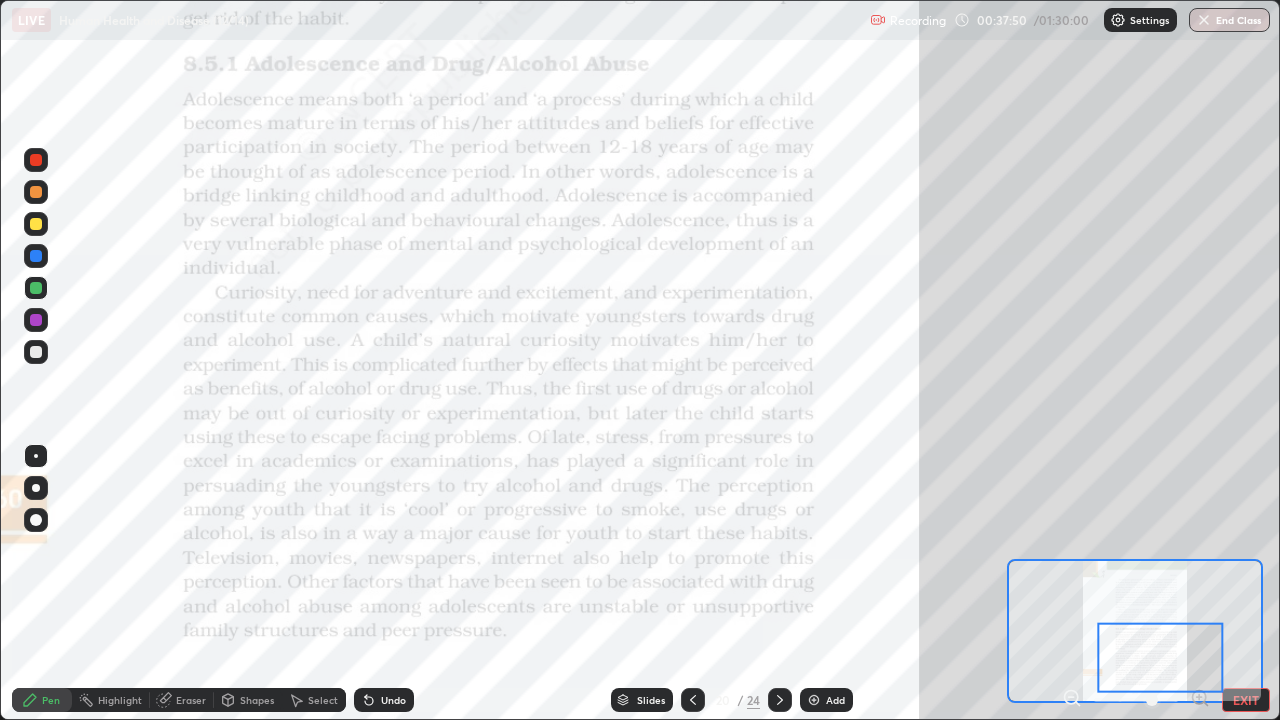 click on "Pen" at bounding box center [42, 700] 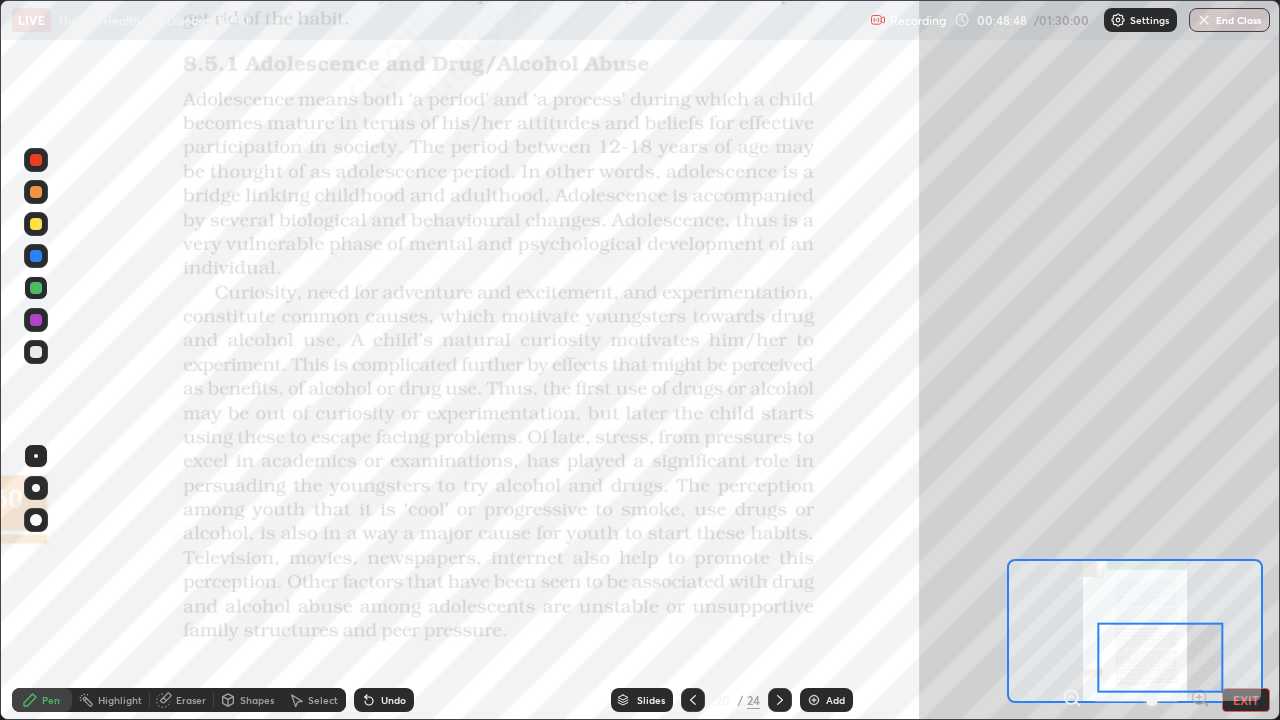 click at bounding box center [780, 700] 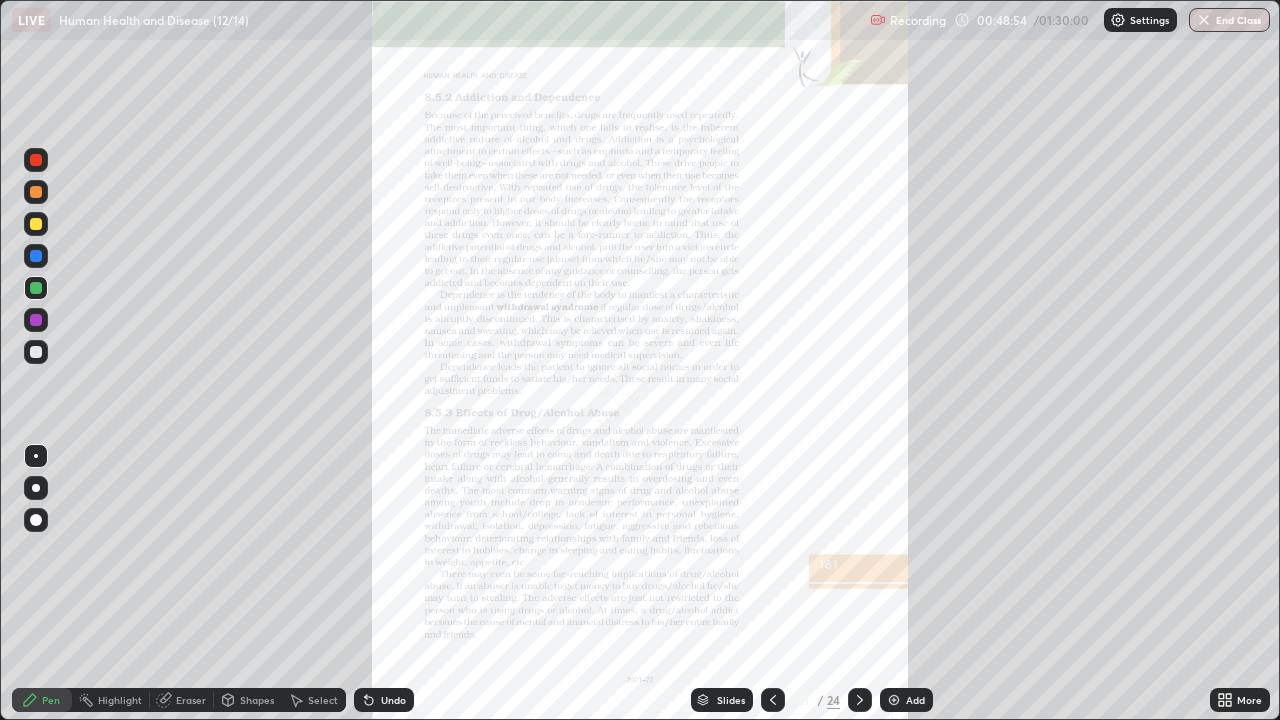 click on "More" at bounding box center [1240, 700] 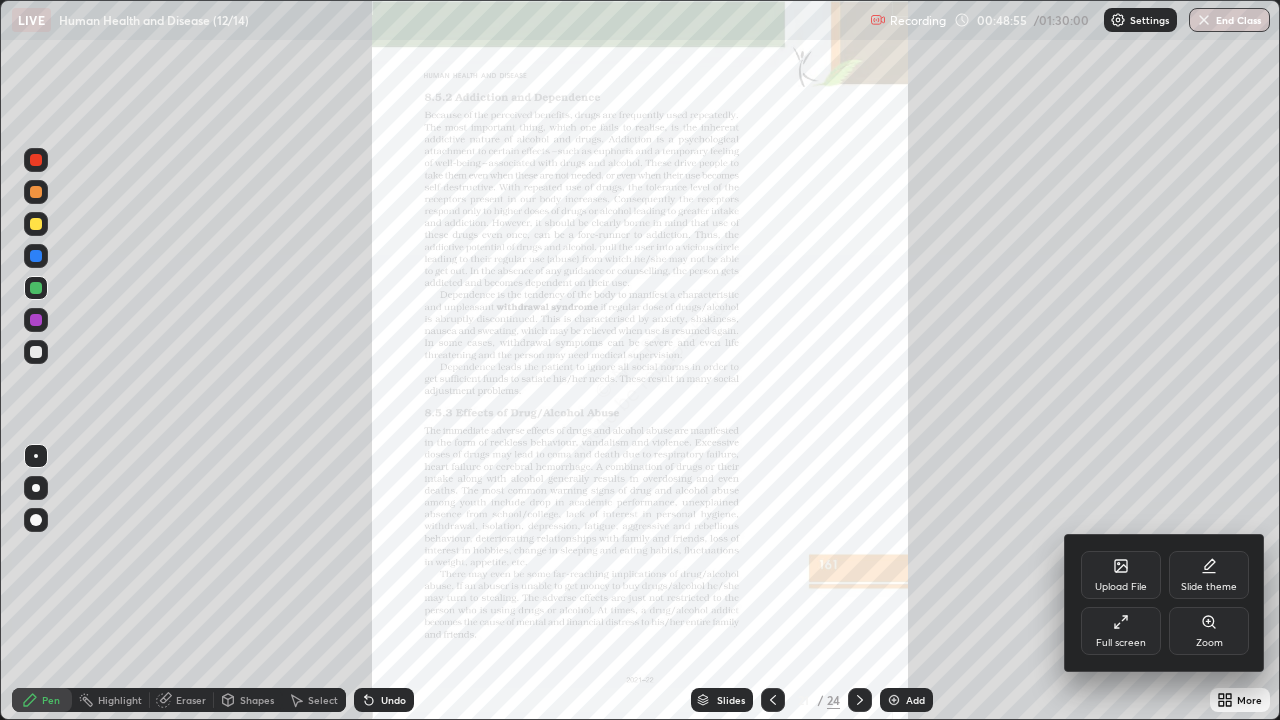 click on "Zoom" at bounding box center (1209, 631) 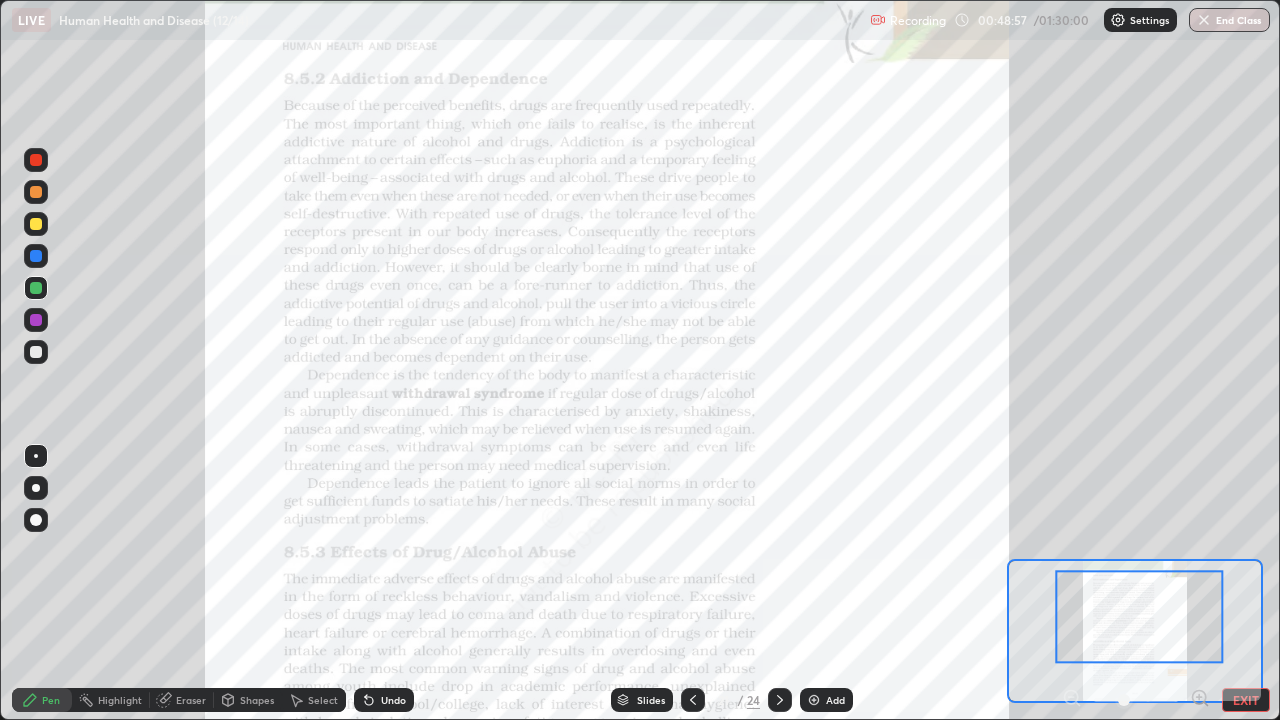 click at bounding box center (1140, 616) 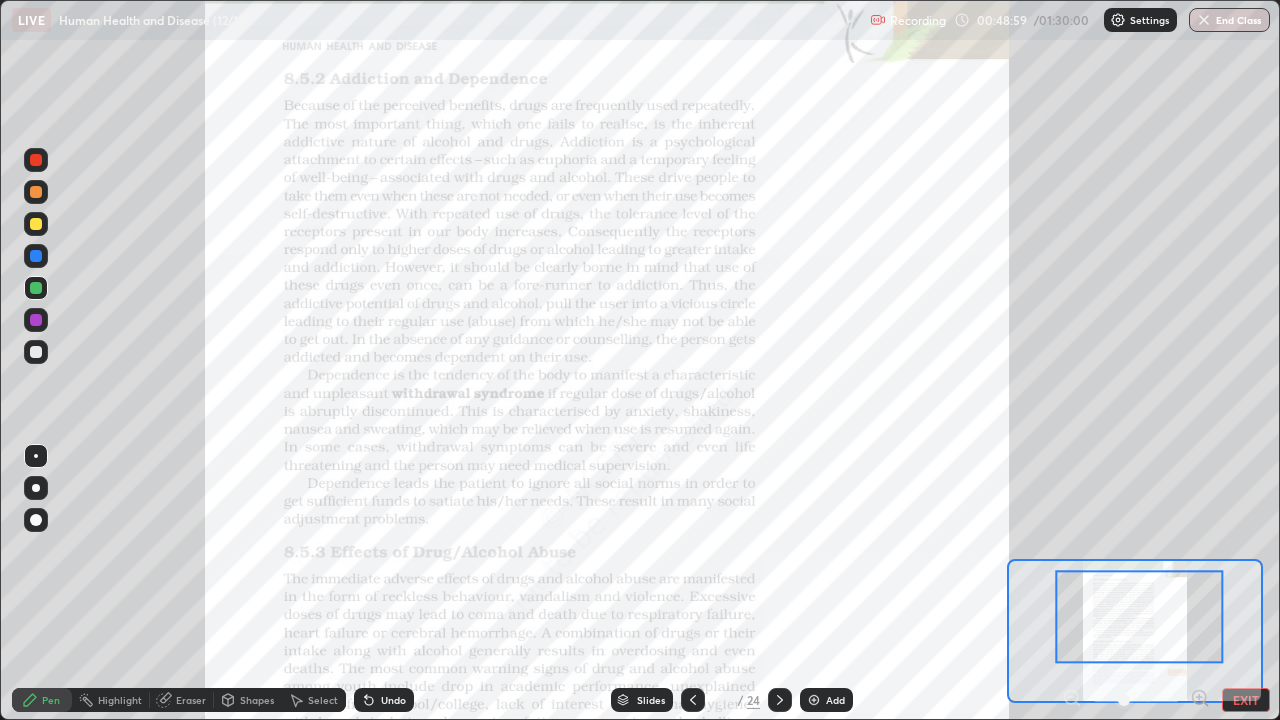 click 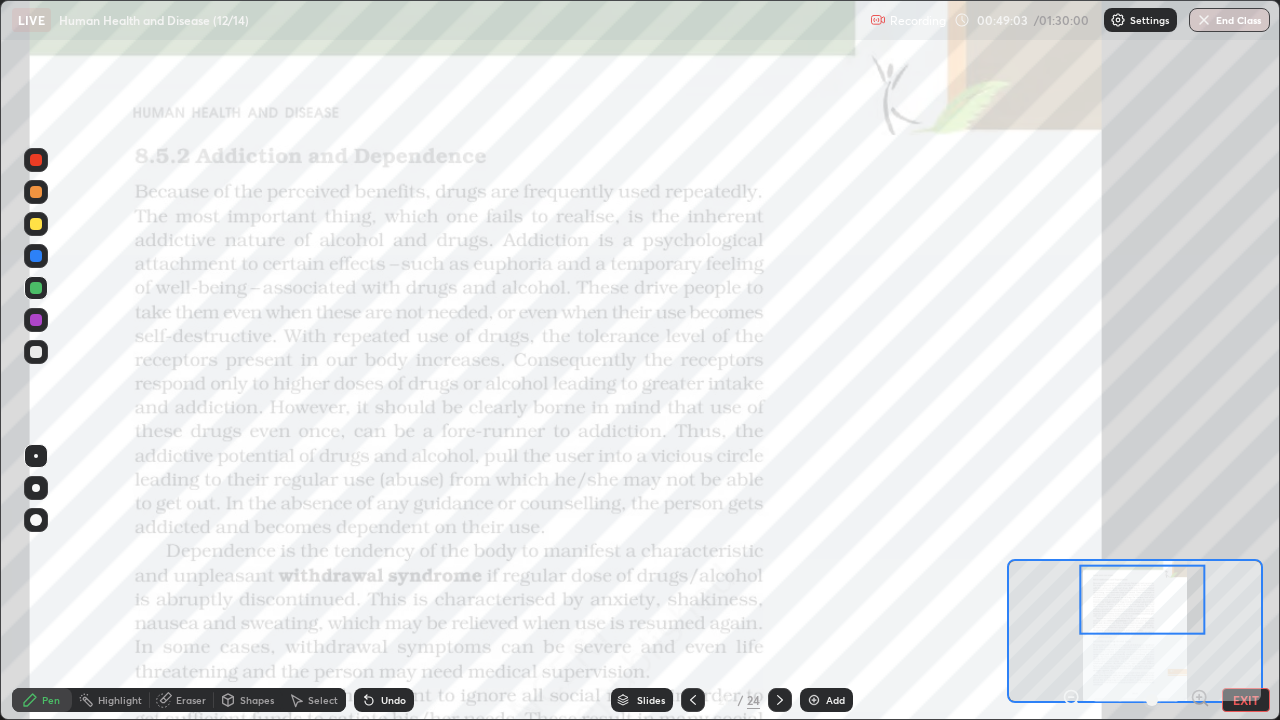 click at bounding box center [1143, 600] 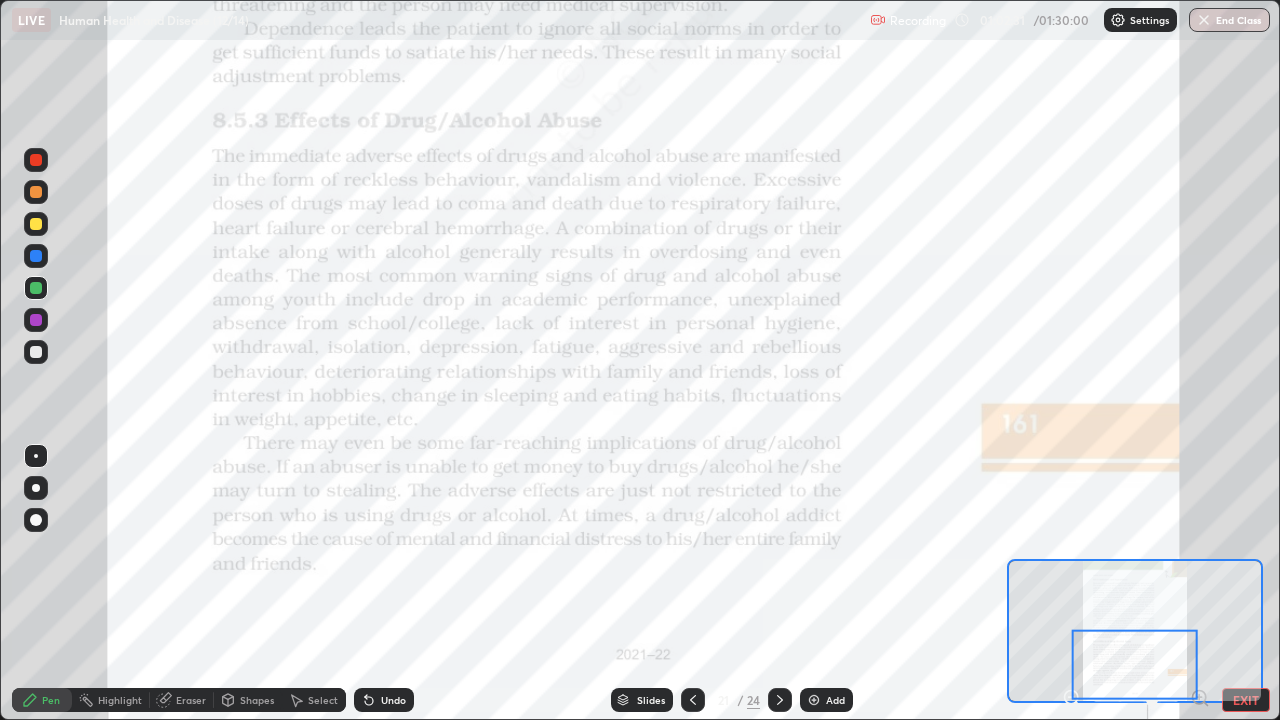 click 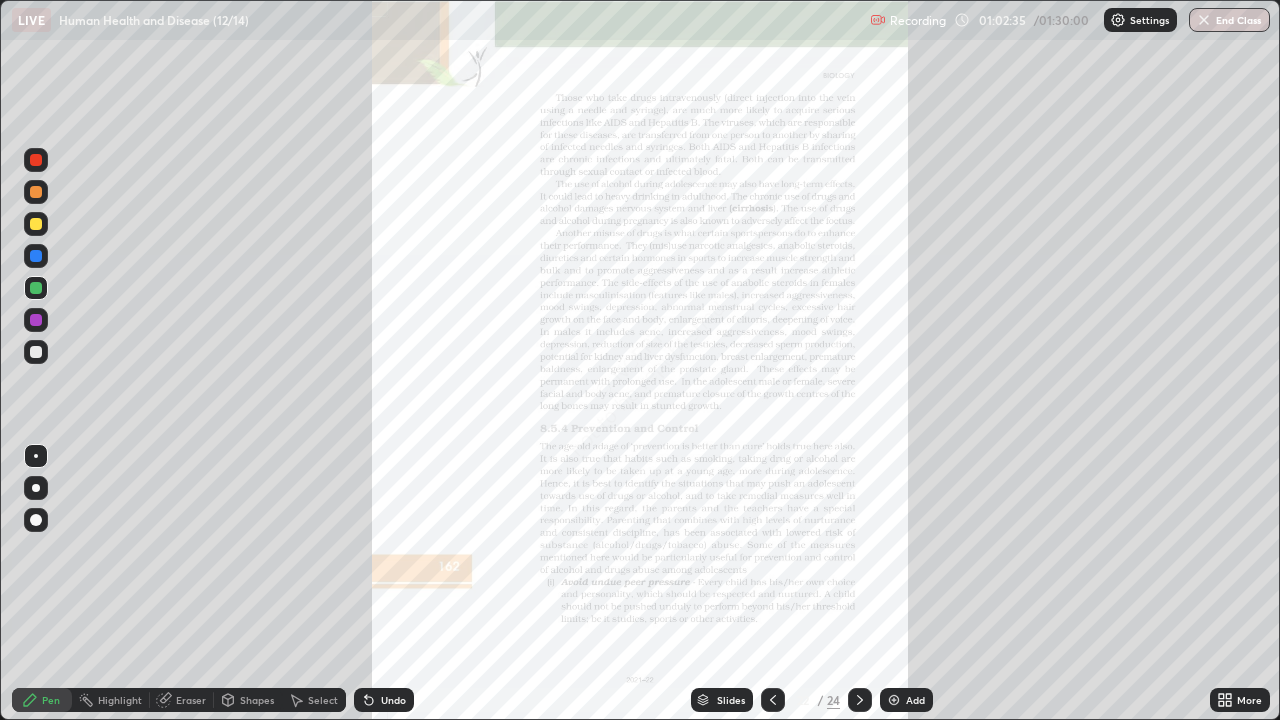 click on "More" at bounding box center (1240, 700) 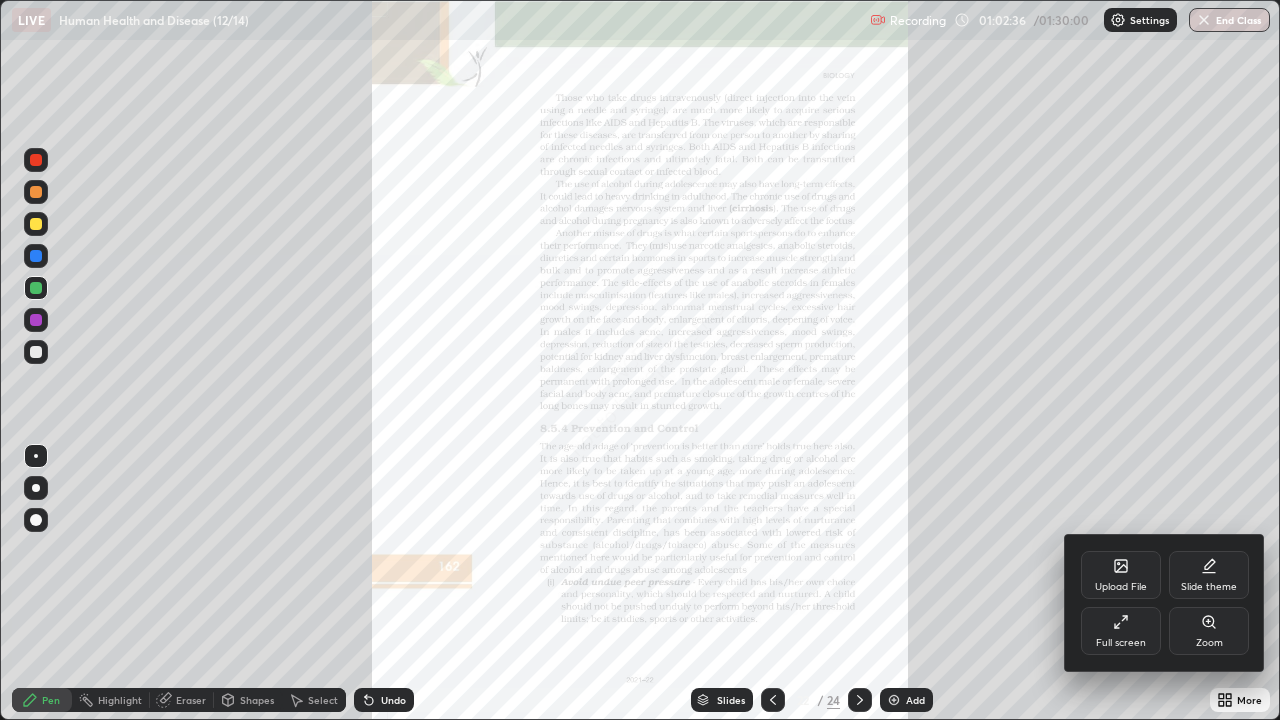 click on "Zoom" at bounding box center [1209, 631] 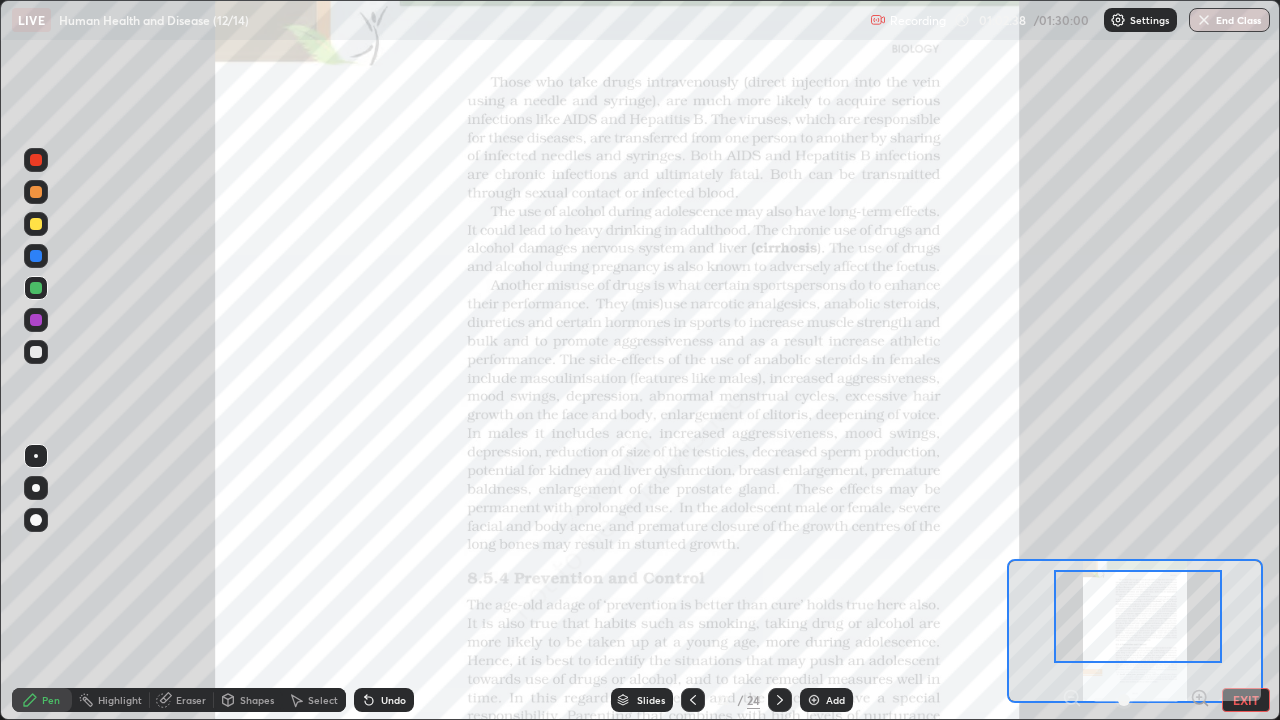 click 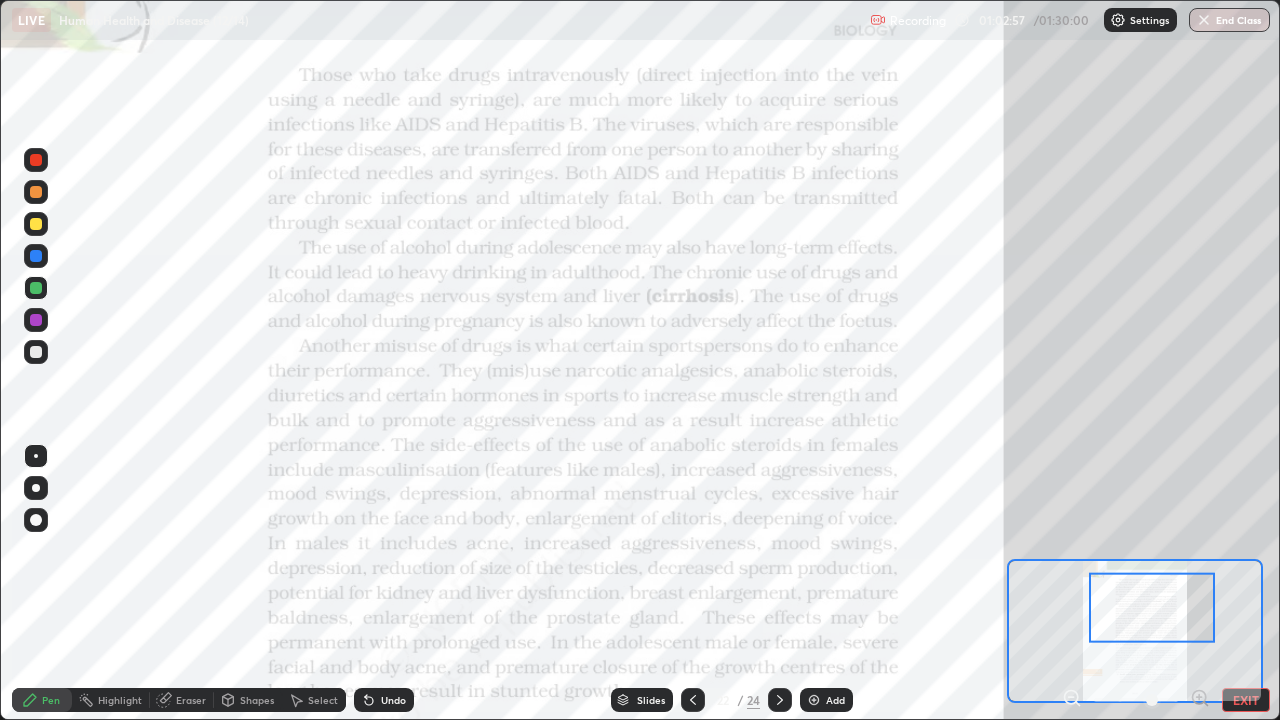 click at bounding box center [36, 288] 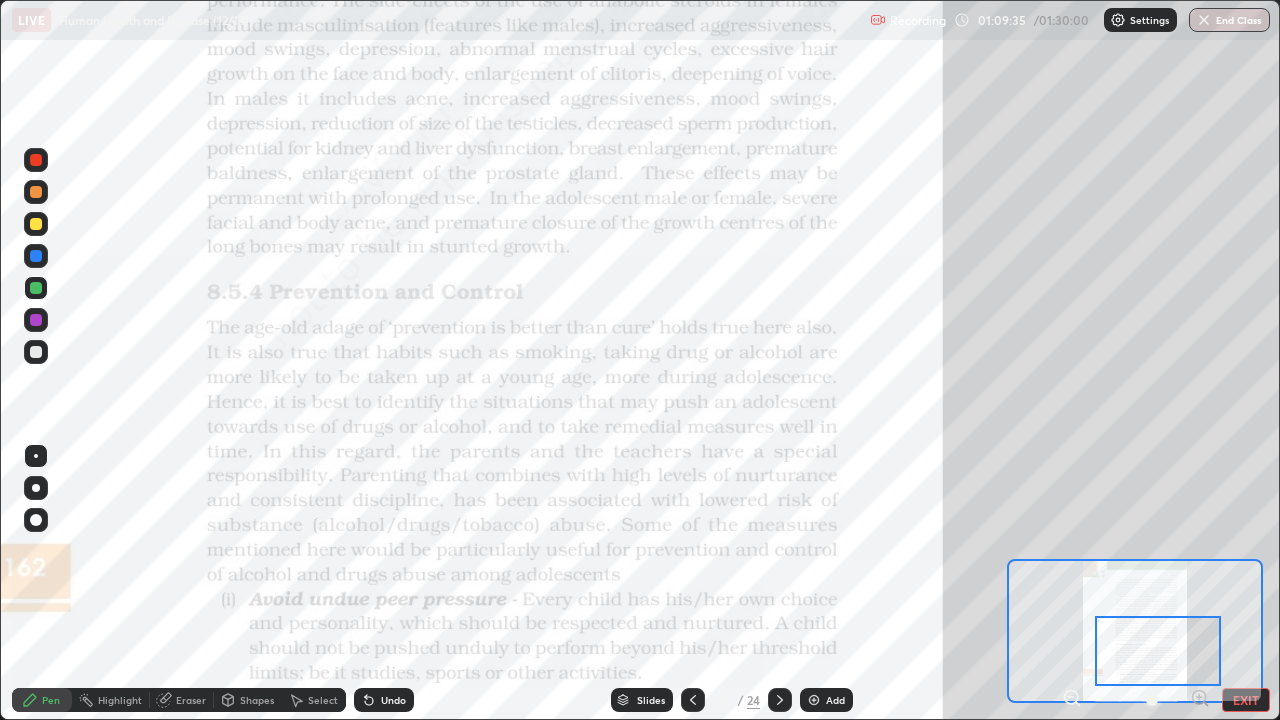click 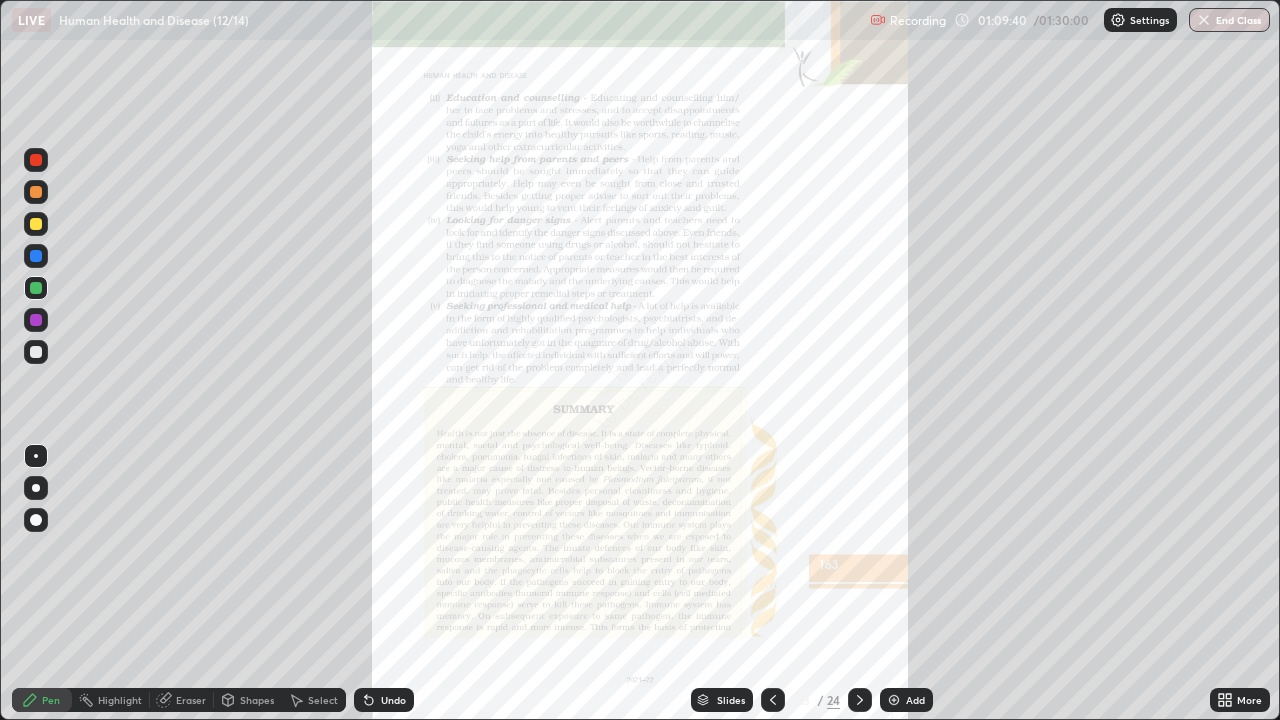 click on "More" at bounding box center [1240, 700] 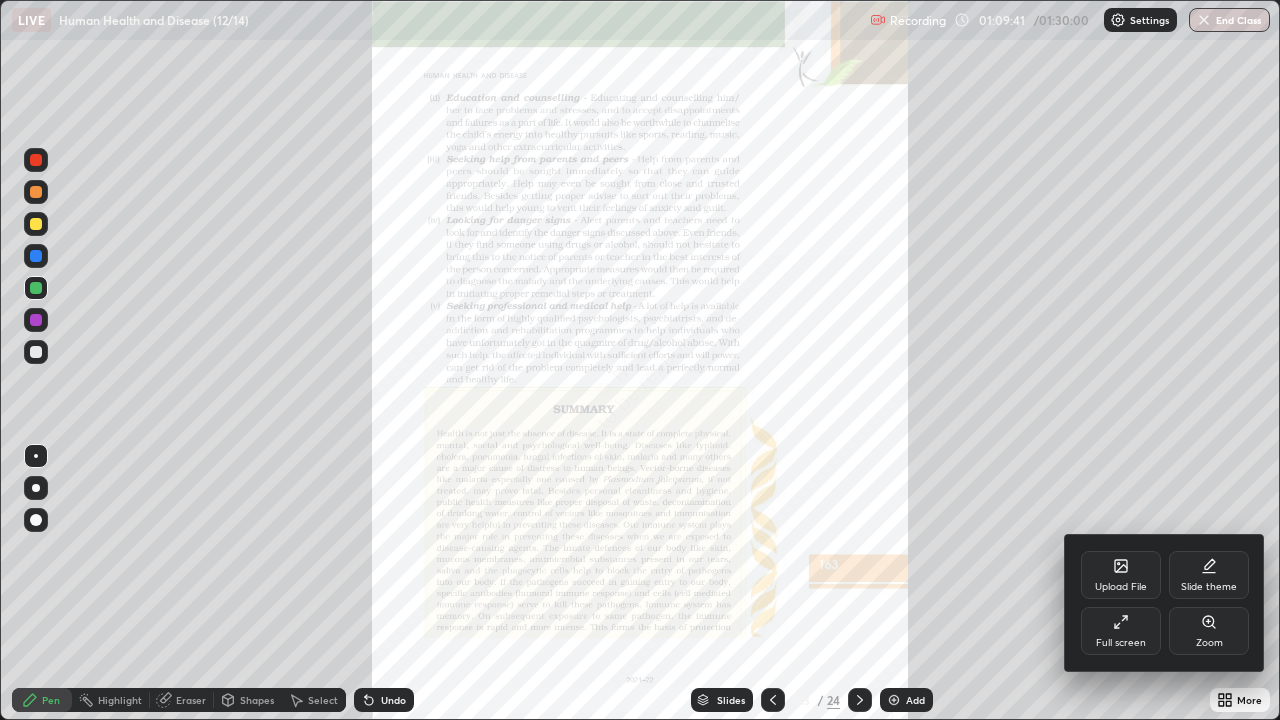 click 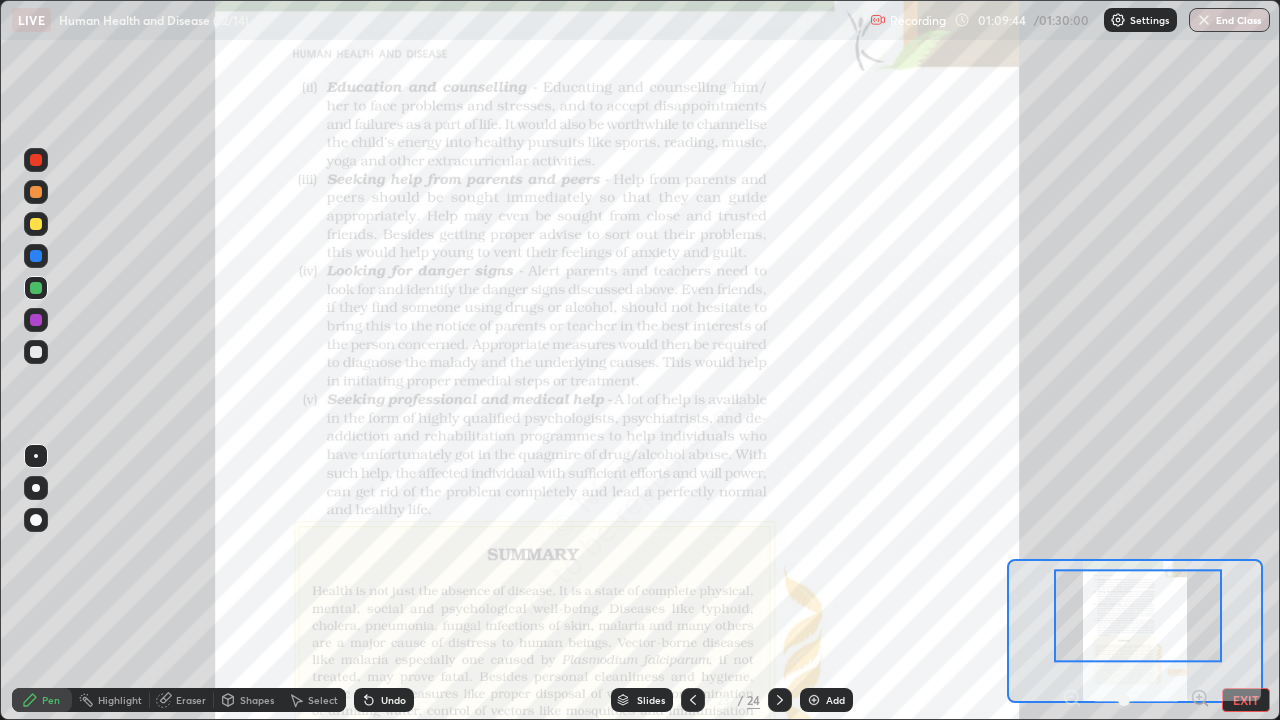 click on "Pen Highlight Eraser Shapes Select Undo Slides 23 / 24 Add EXIT" at bounding box center [640, 700] 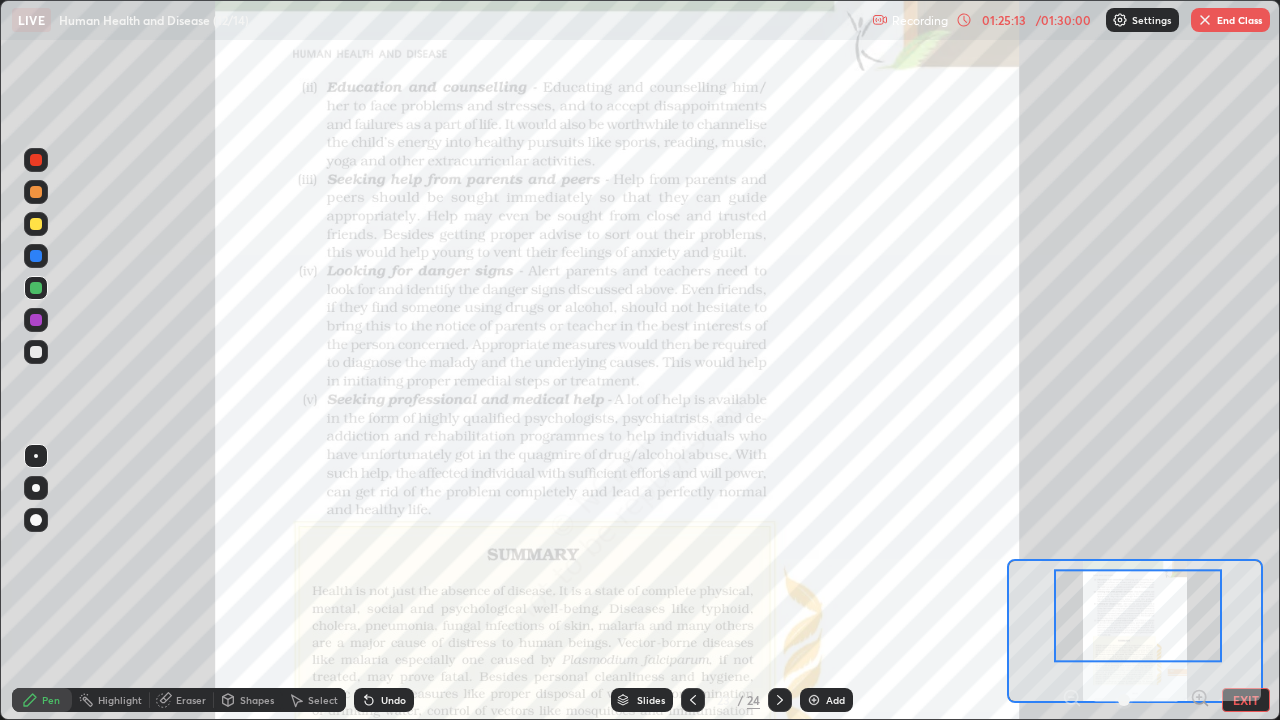 click on "EXIT" at bounding box center (1246, 700) 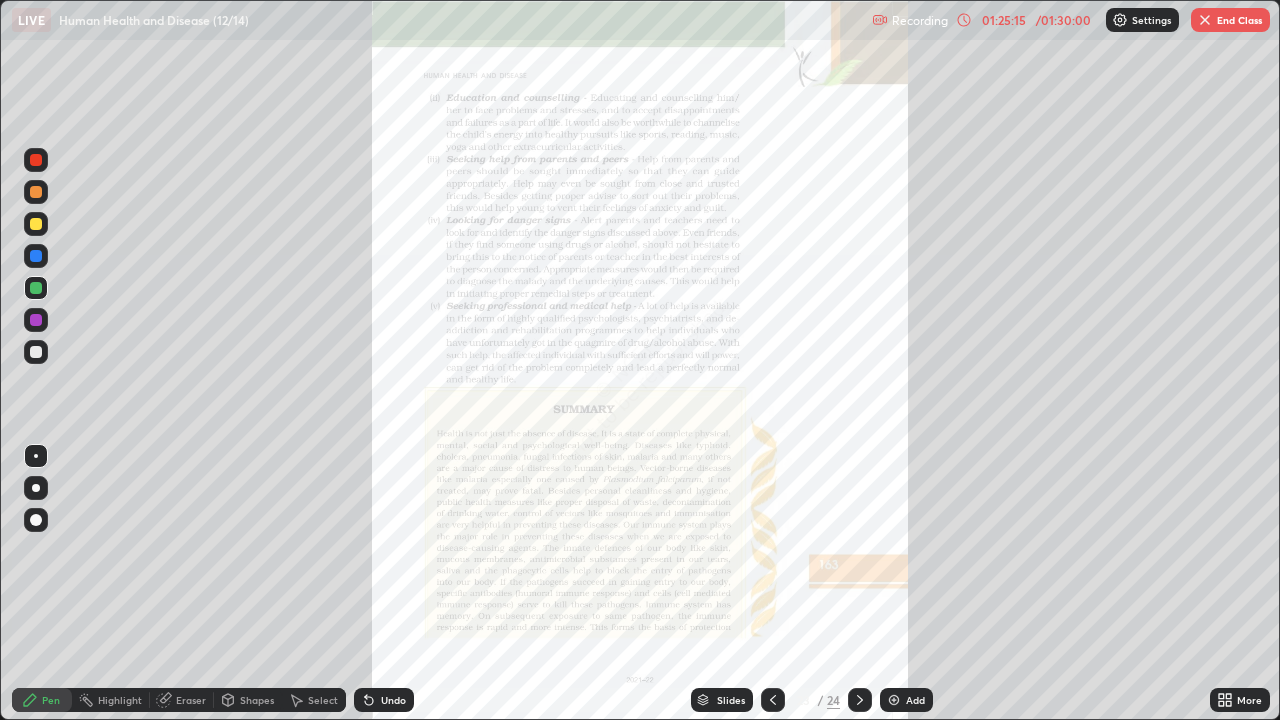 click on "Add" at bounding box center (915, 700) 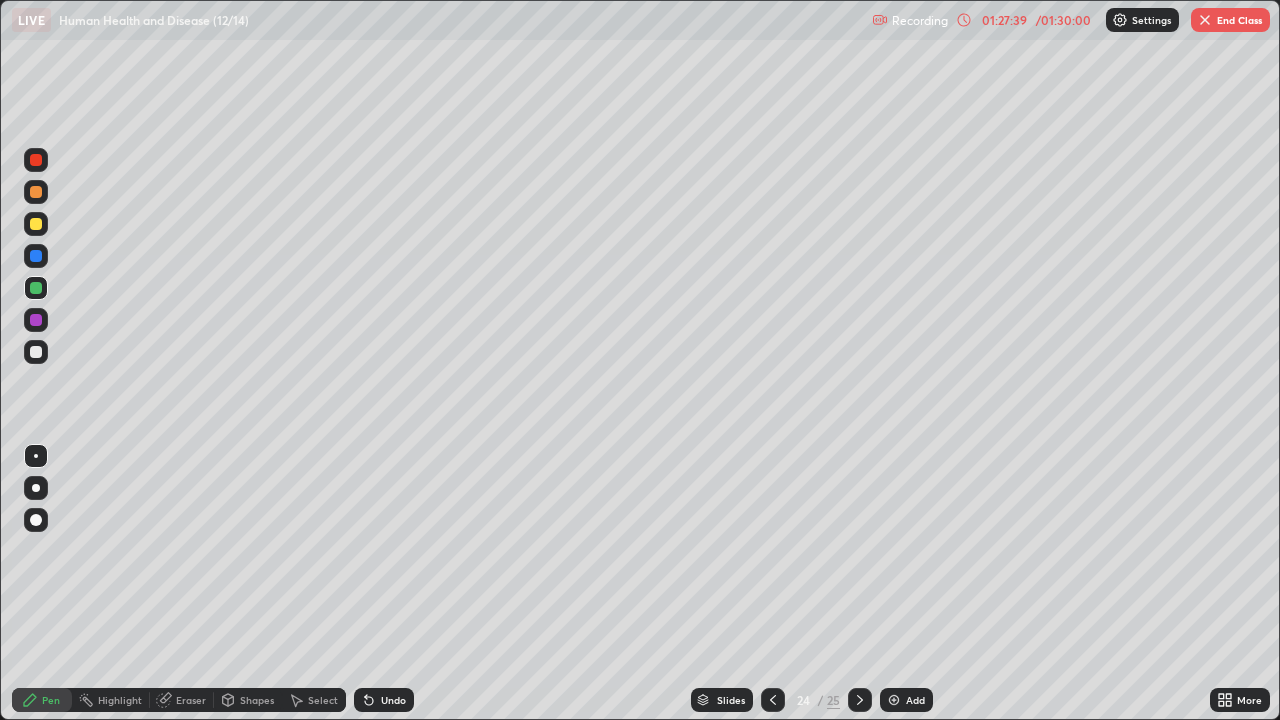 click on "End Class" at bounding box center [1230, 20] 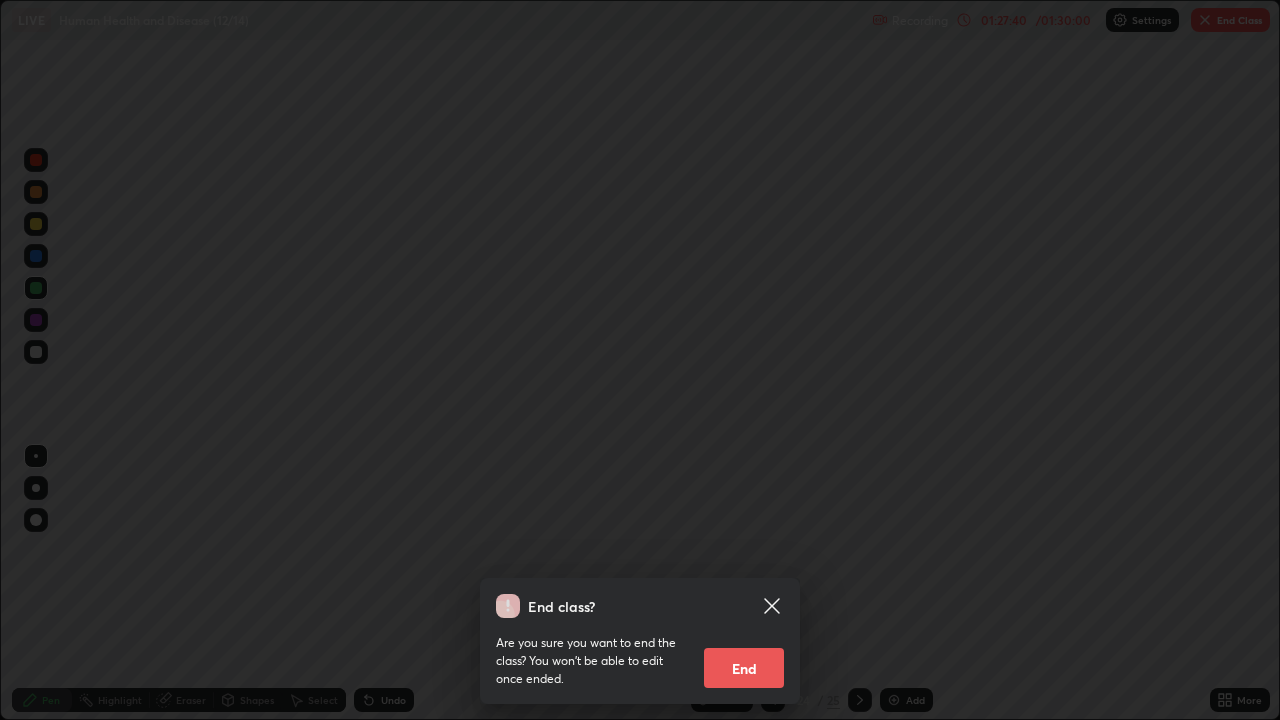 click on "End" at bounding box center (744, 668) 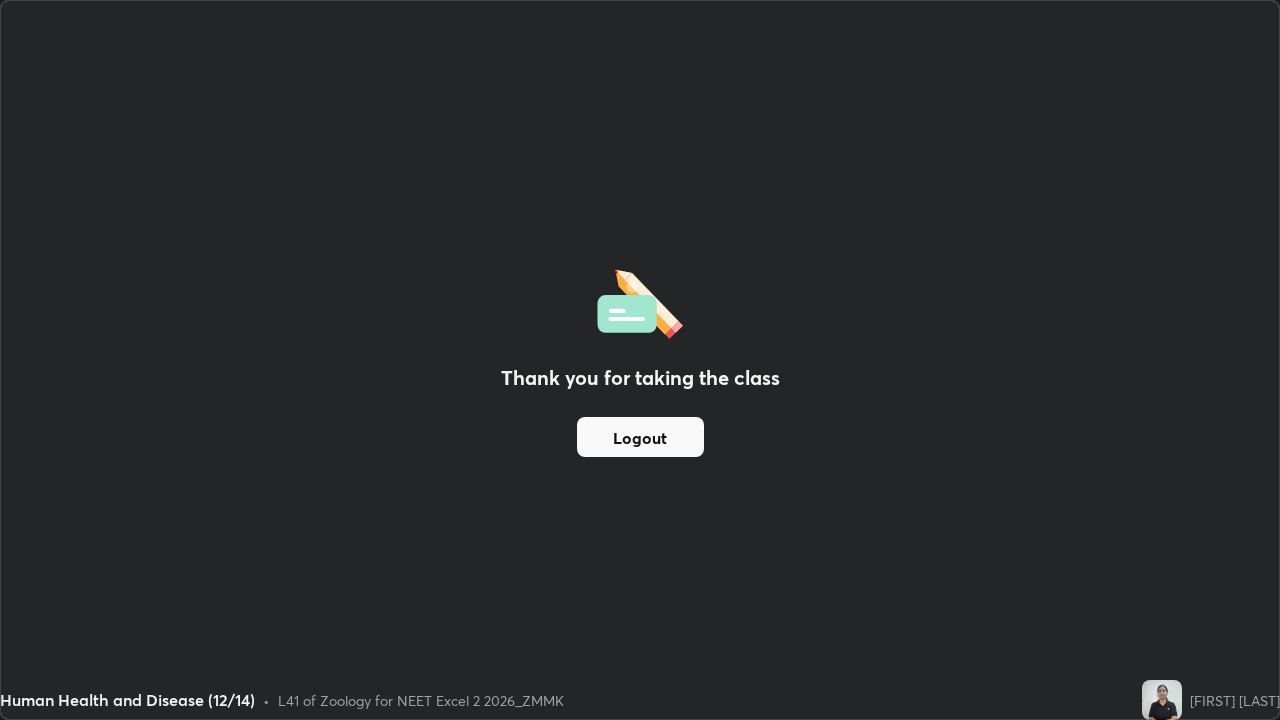 click on "Logout" at bounding box center [640, 437] 